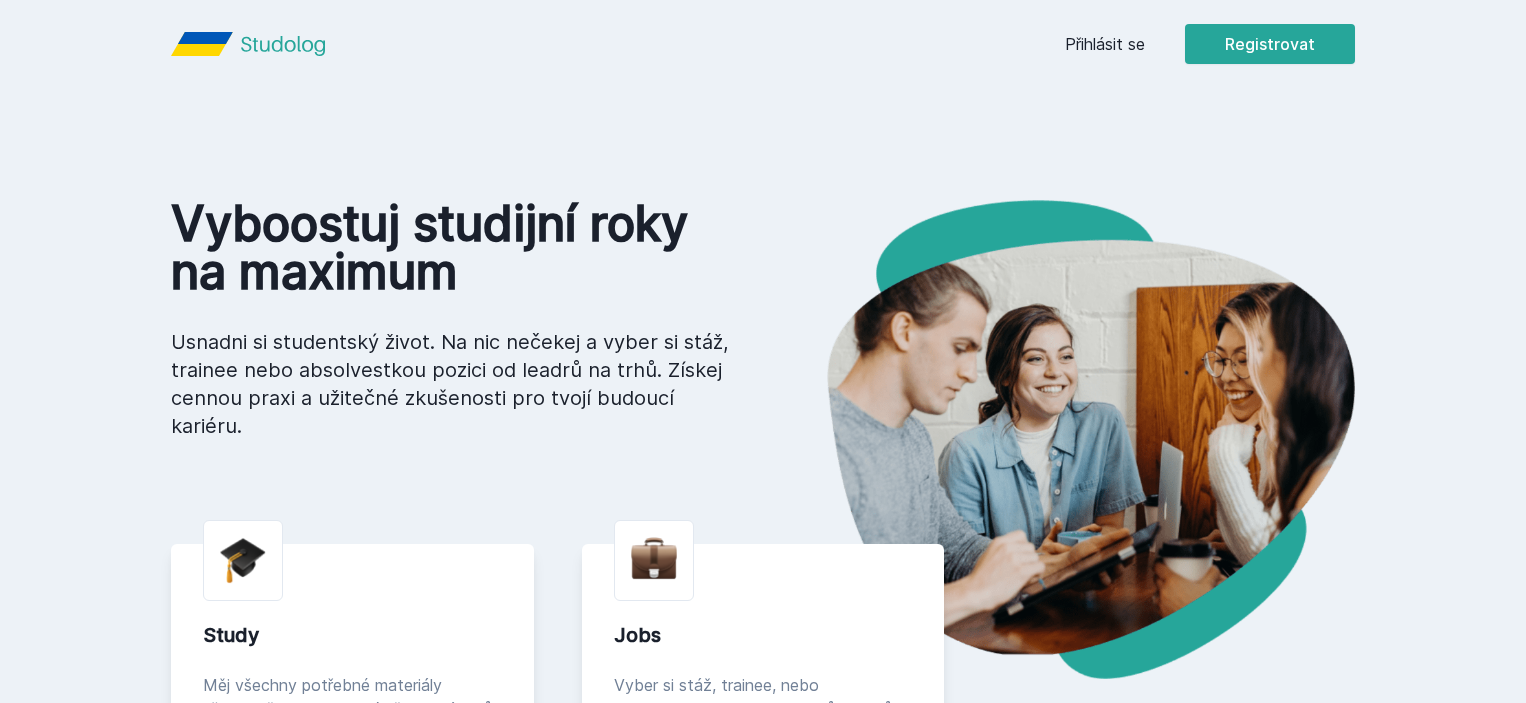 scroll, scrollTop: 268, scrollLeft: 0, axis: vertical 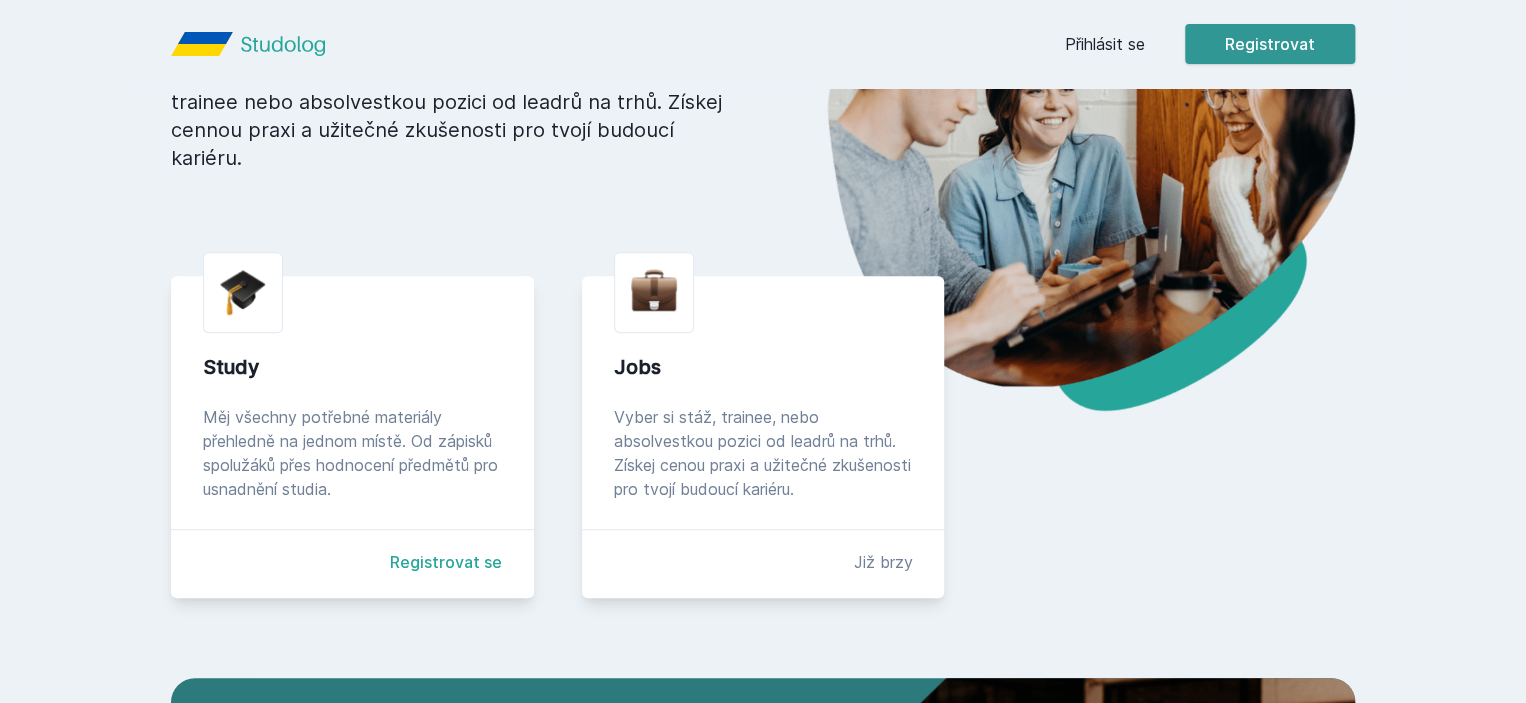 click on "Registrovat" at bounding box center [1270, 44] 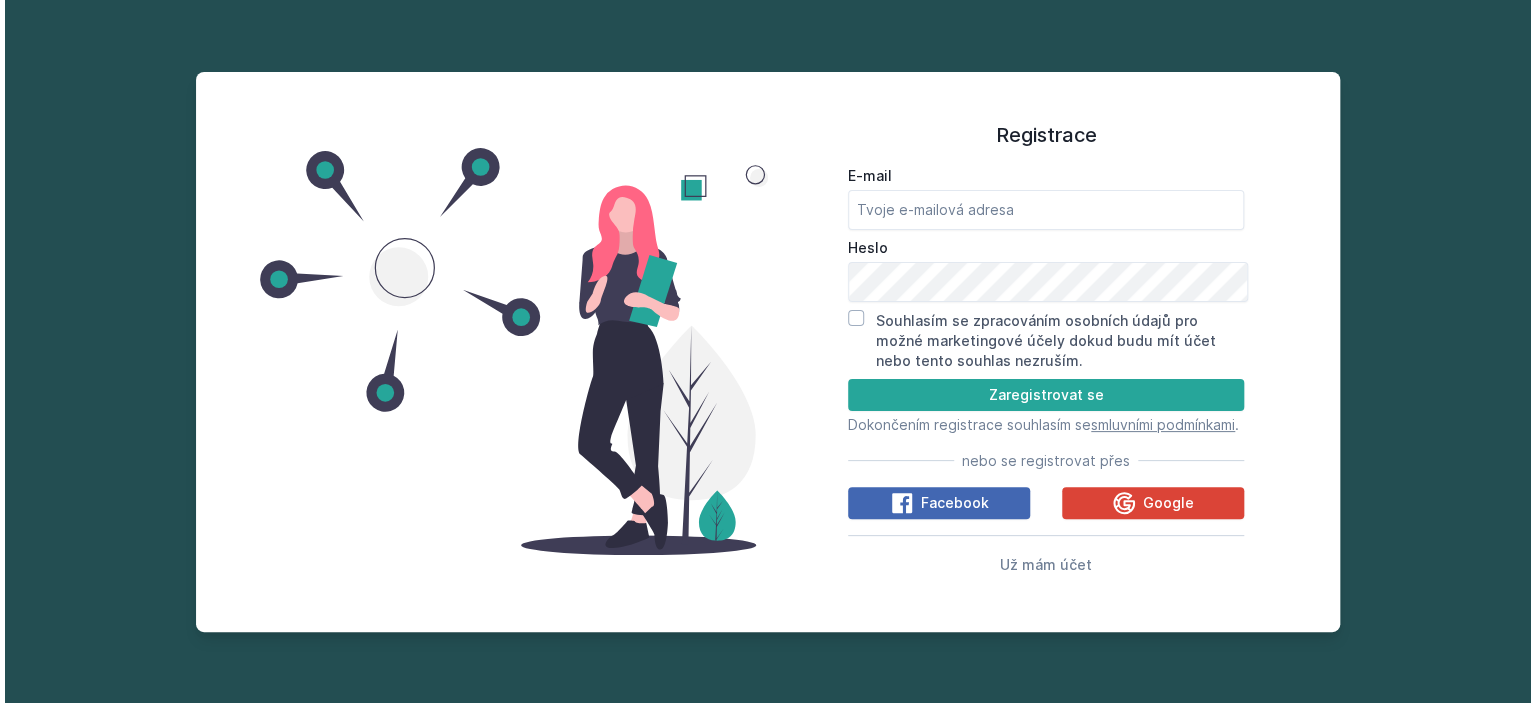 scroll, scrollTop: 0, scrollLeft: 0, axis: both 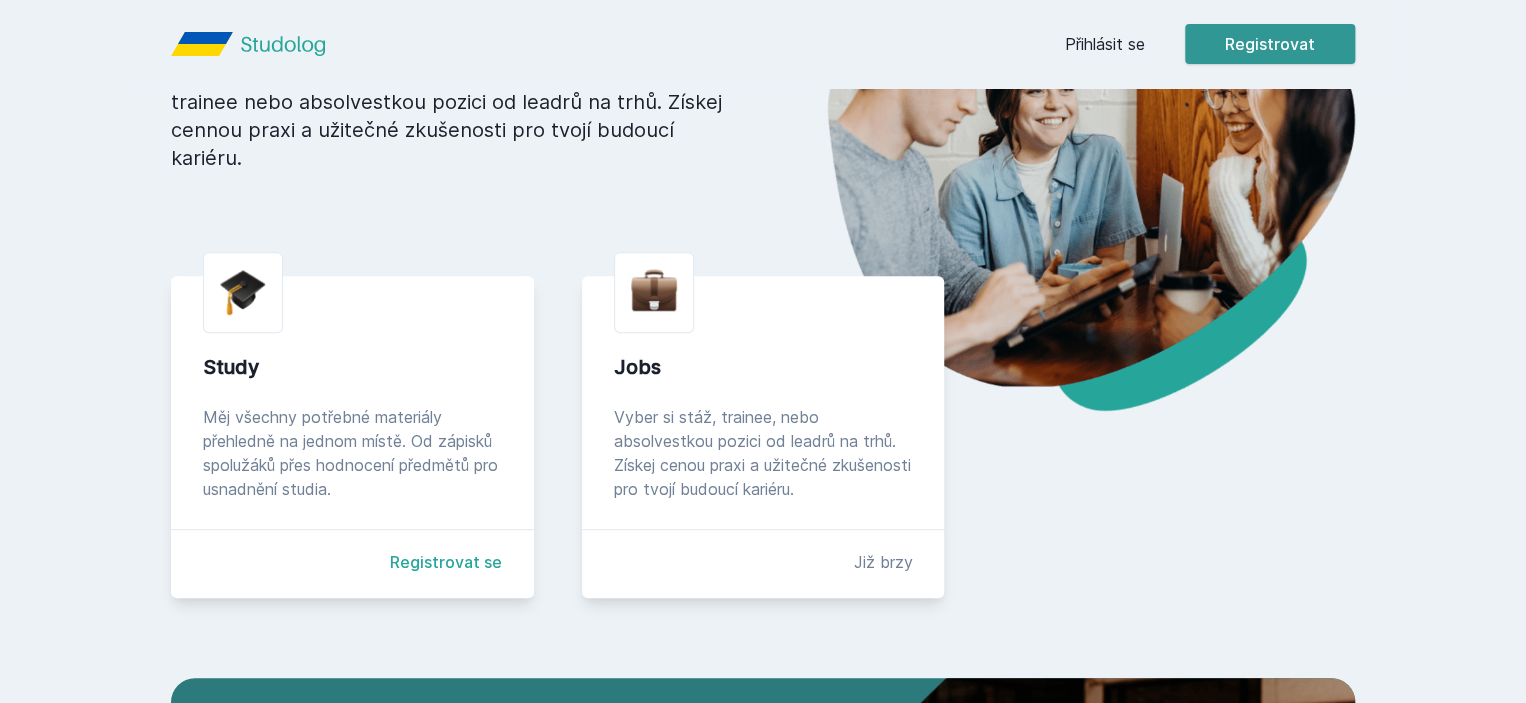 click on "Registrovat" at bounding box center [1270, 44] 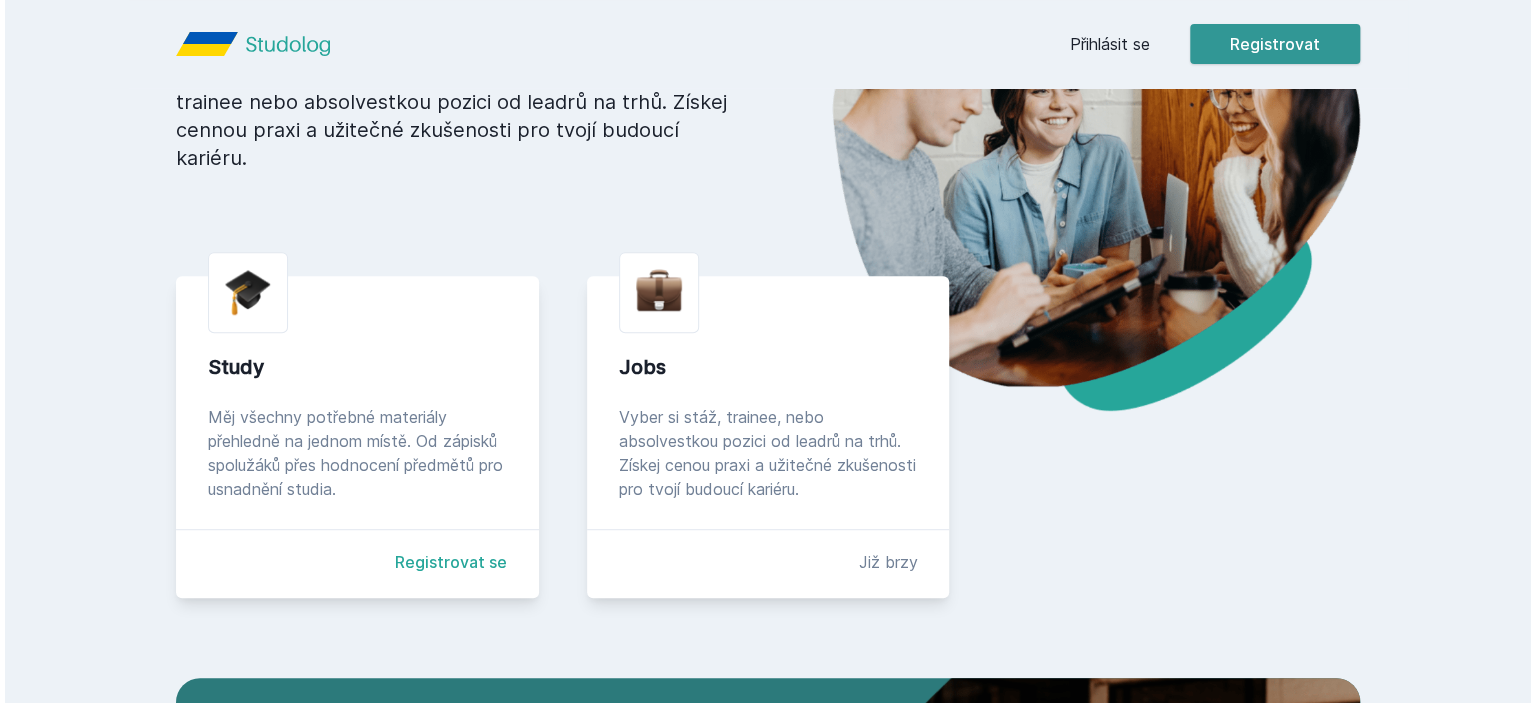 scroll, scrollTop: 0, scrollLeft: 0, axis: both 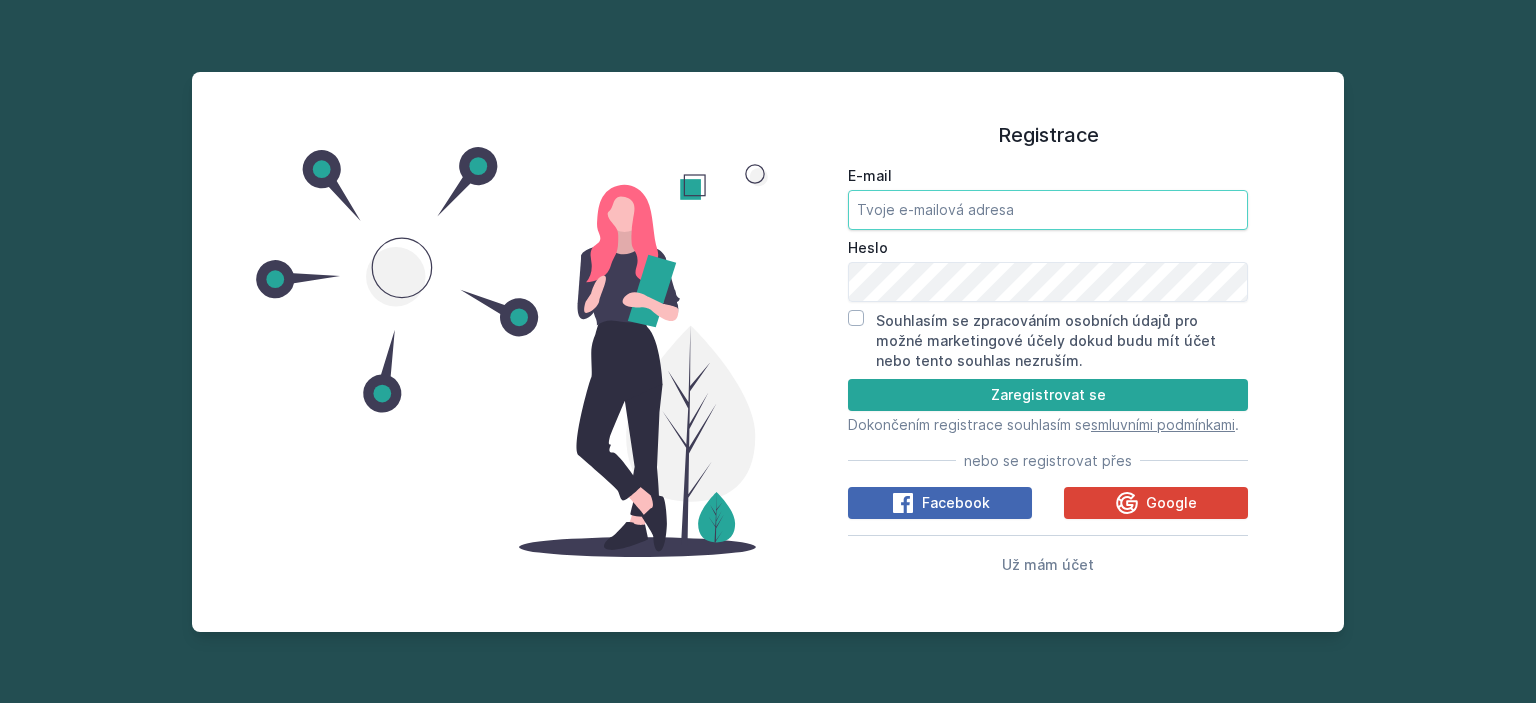 click on "E-mail" at bounding box center [1048, 210] 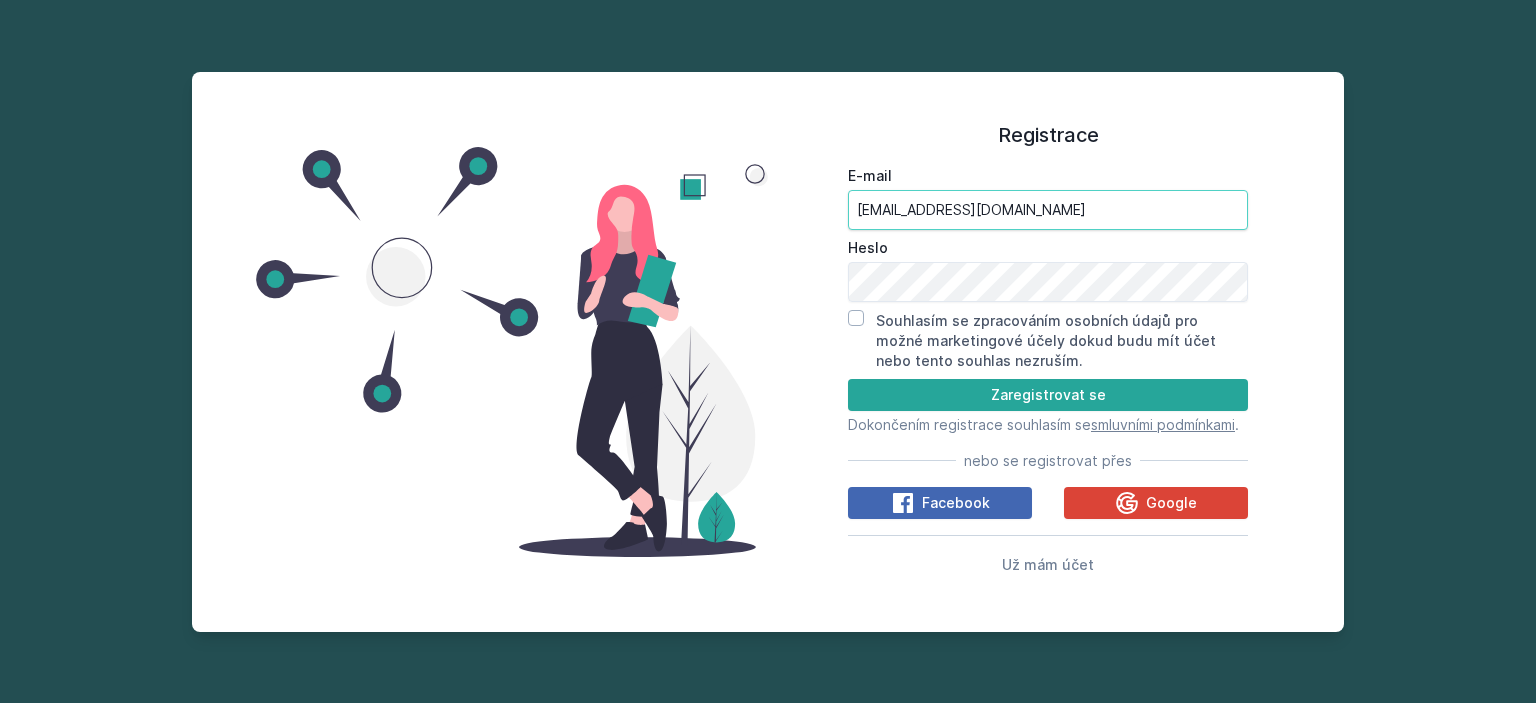 type on "hamv06@vse.cz" 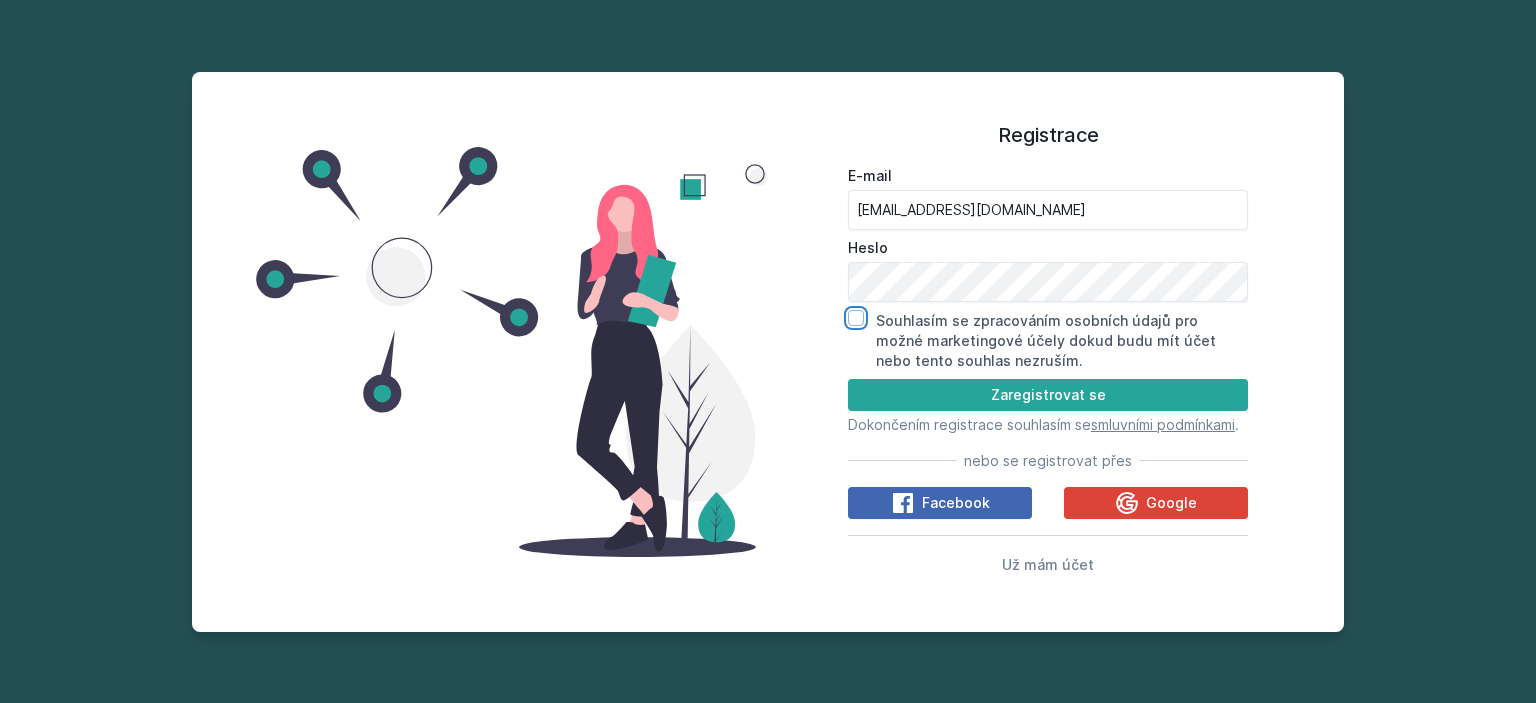 click on "Souhlasím se zpracováním osobních údajů pro možné marketingové účely
dokud budu mít účet nebo tento souhlas nezruším." at bounding box center (856, 318) 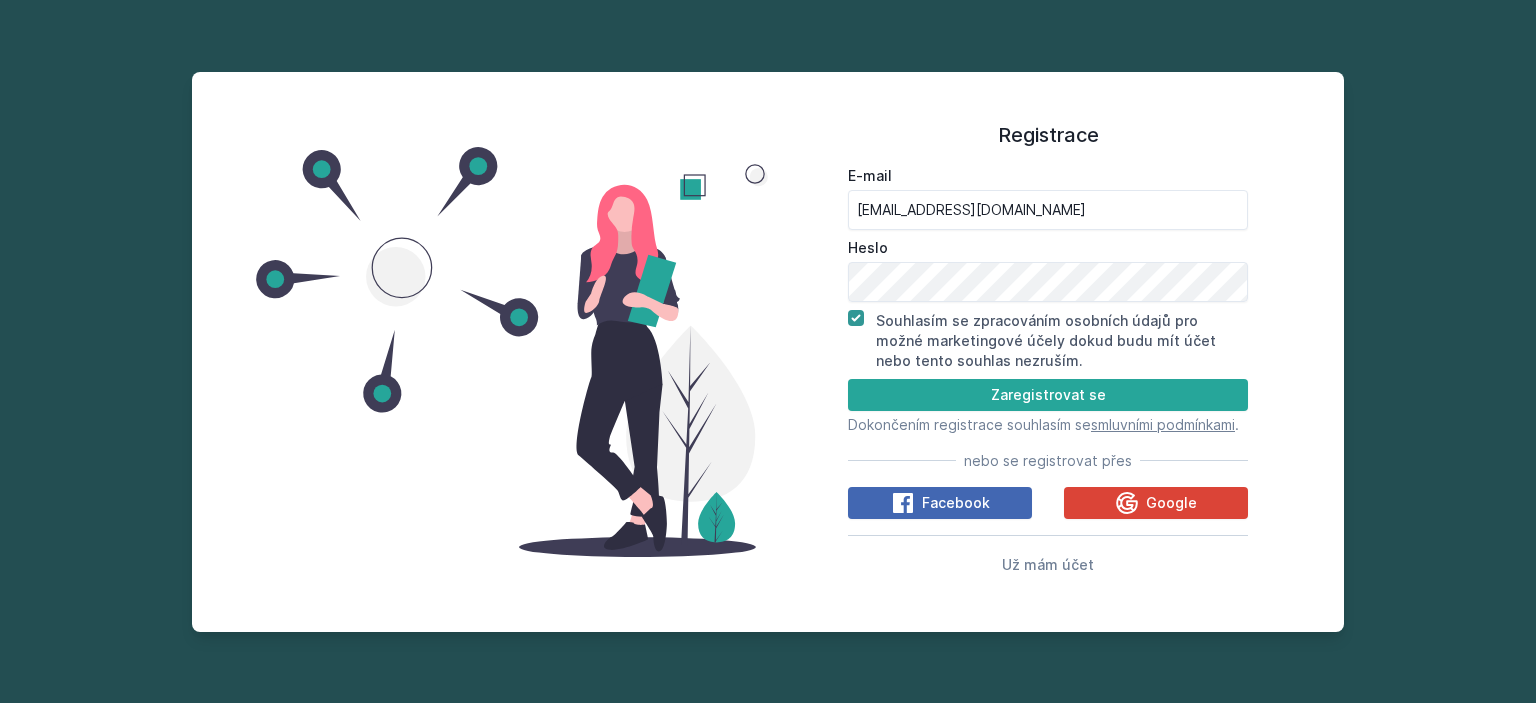 click on "Registrace
E-mail
hamv06@vse.cz
Heslo
Souhlasím se zpracováním osobních údajů pro možné marketingové účely
dokud budu mít účet nebo tento souhlas nezruším.
Zaregistrovat se
Dokončením registrace souhlasím se
smluvními podmínkami
.
nebo se registrovat přes
Facebook
Google
Už mám účet" at bounding box center [1048, 352] 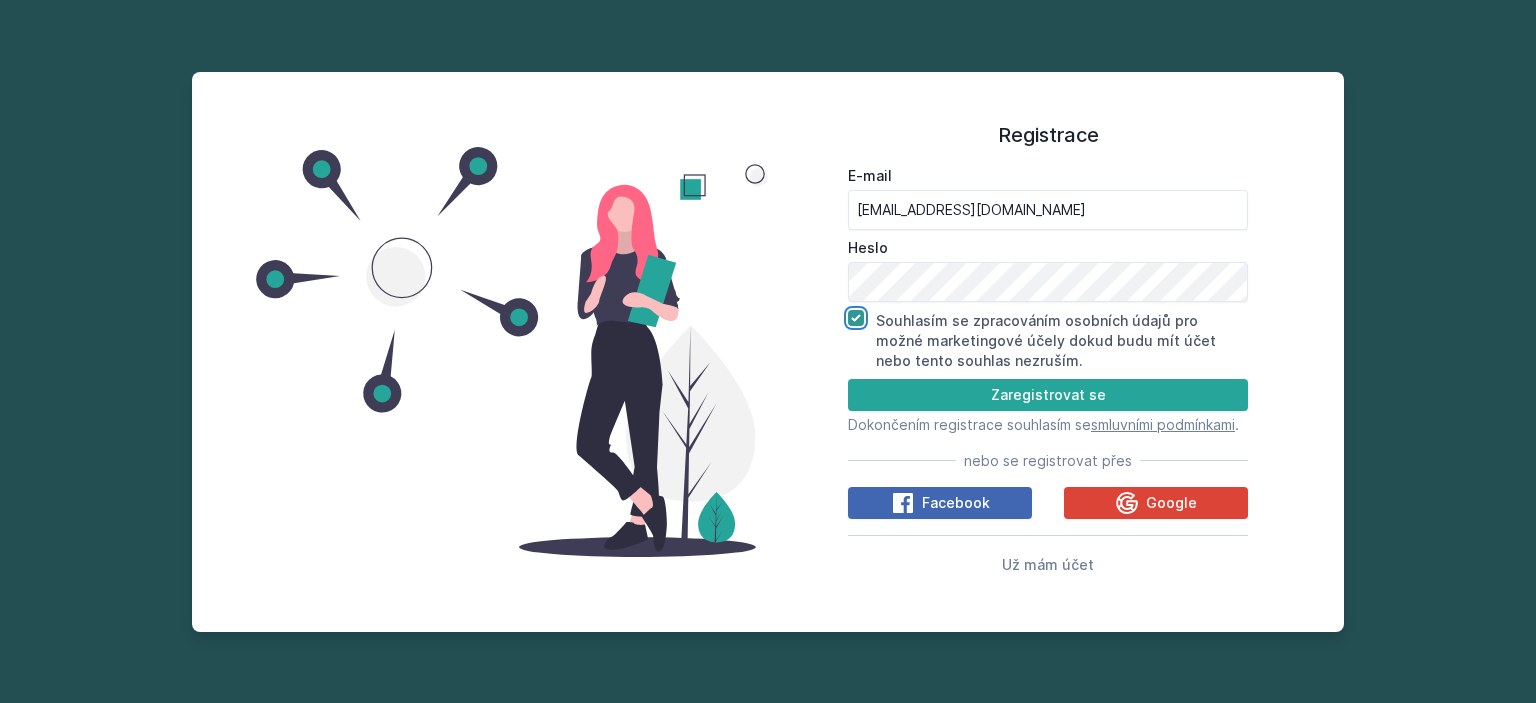 click on "Souhlasím se zpracováním osobních údajů pro možné marketingové účely
dokud budu mít účet nebo tento souhlas nezruším." at bounding box center (856, 318) 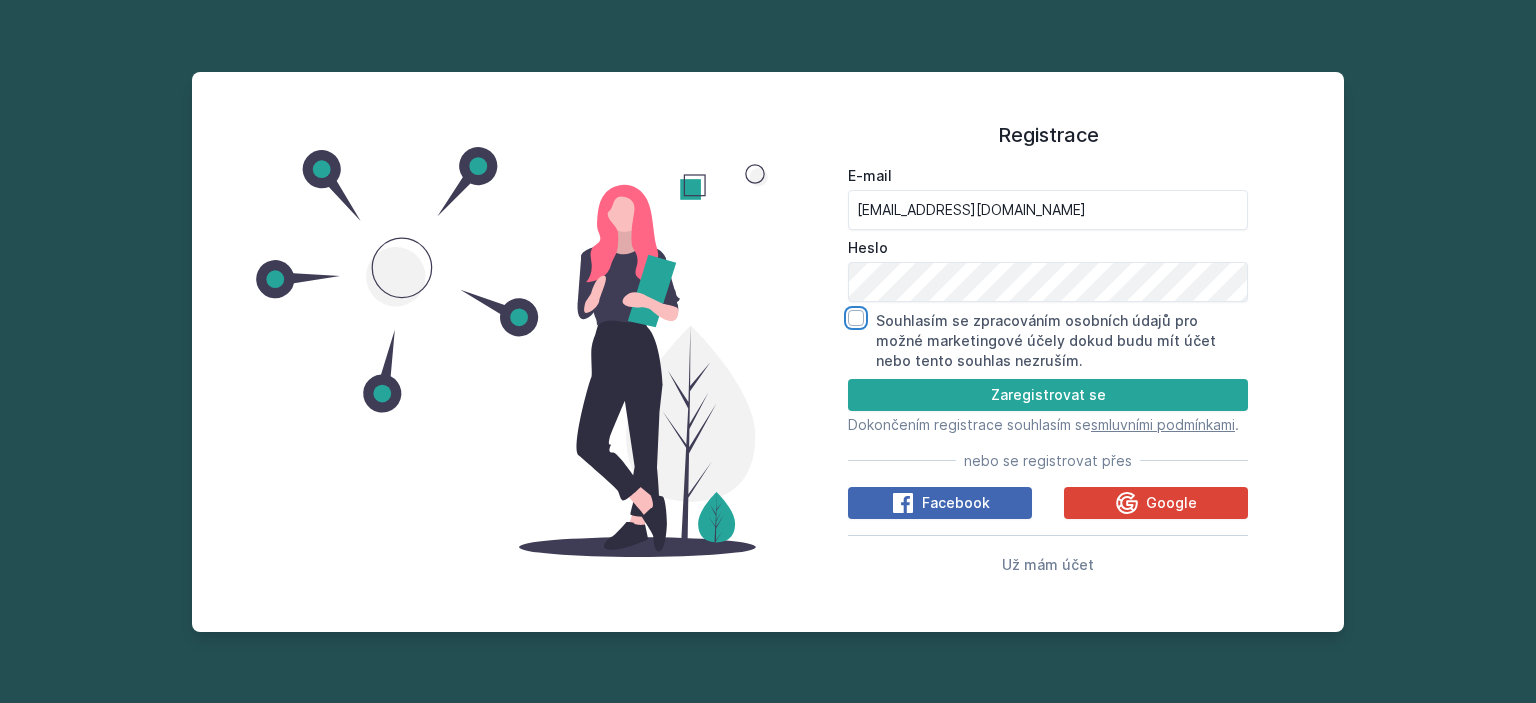 checkbox on "false" 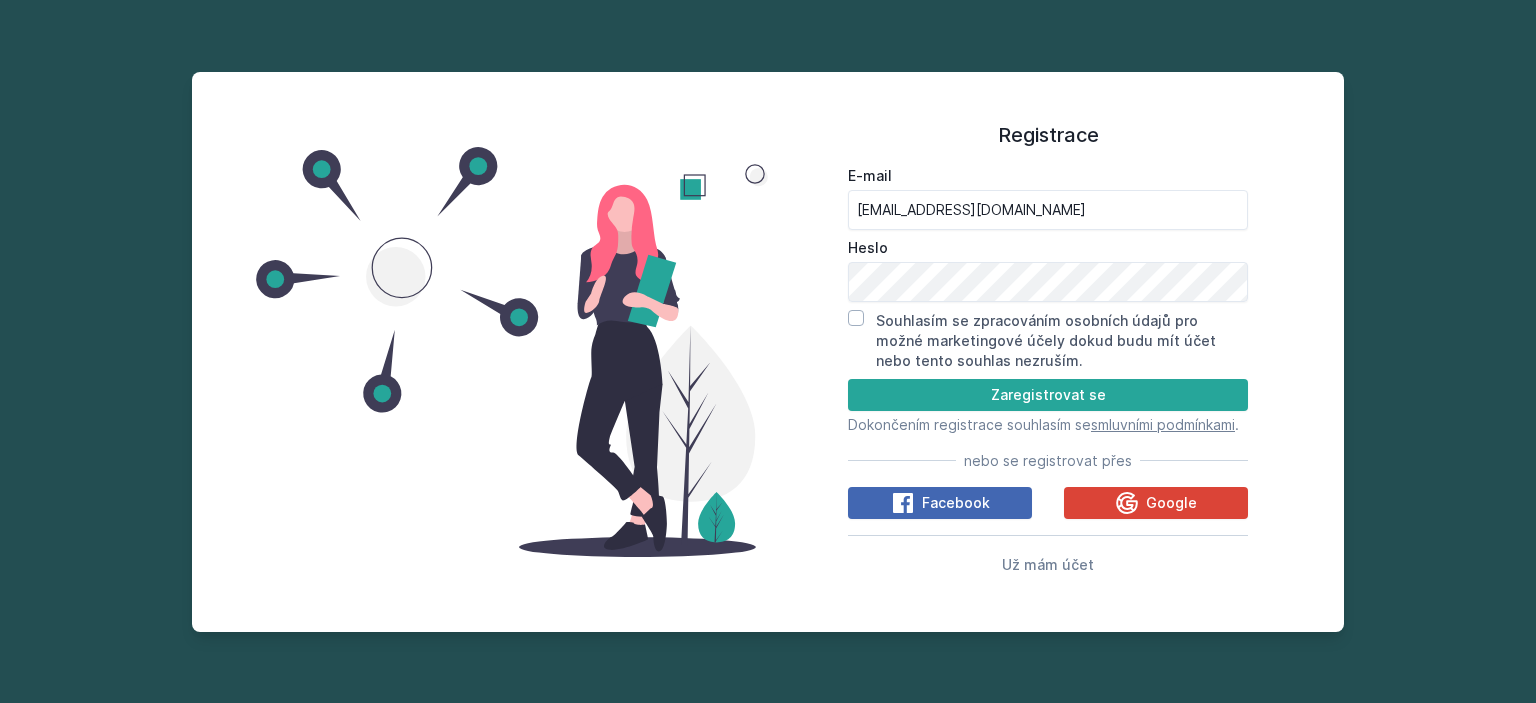 click on "Registrace
E-mail
hamv06@vse.cz
Heslo
Souhlasím se zpracováním osobních údajů pro možné marketingové účely
dokud budu mít účet nebo tento souhlas nezruším.
Zaregistrovat se
Dokončením registrace souhlasím se
smluvními podmínkami
.
nebo se registrovat přes
Facebook
Google
Už mám účet" at bounding box center [1048, 352] 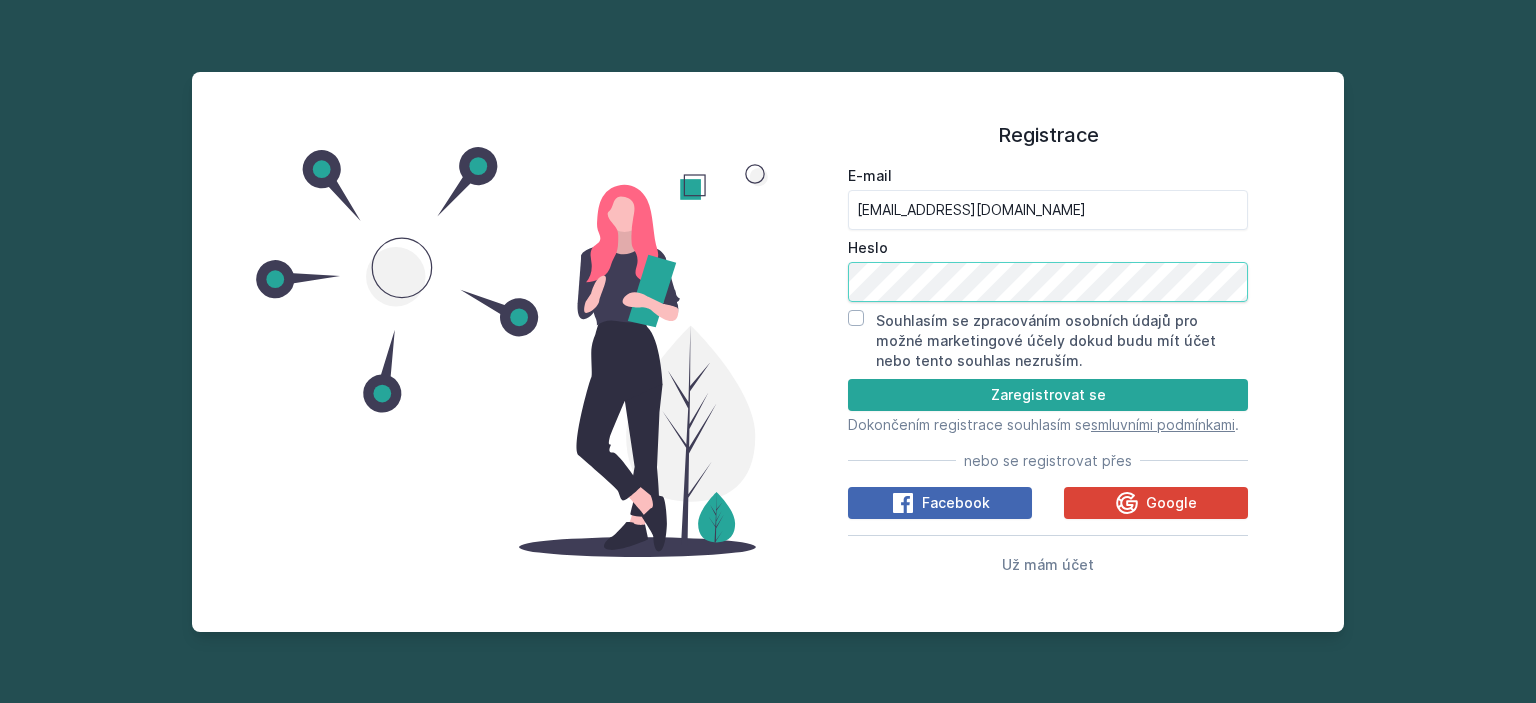 click on "Registrace
E-mail
hamv06@vse.cz
Heslo
Souhlasím se zpracováním osobních údajů pro možné marketingové účely
dokud budu mít účet nebo tento souhlas nezruším.
Zaregistrovat se
Dokončením registrace souhlasím se
smluvními podmínkami
.
nebo se registrovat přes
Facebook
Google
Už mám účet" at bounding box center [768, 352] 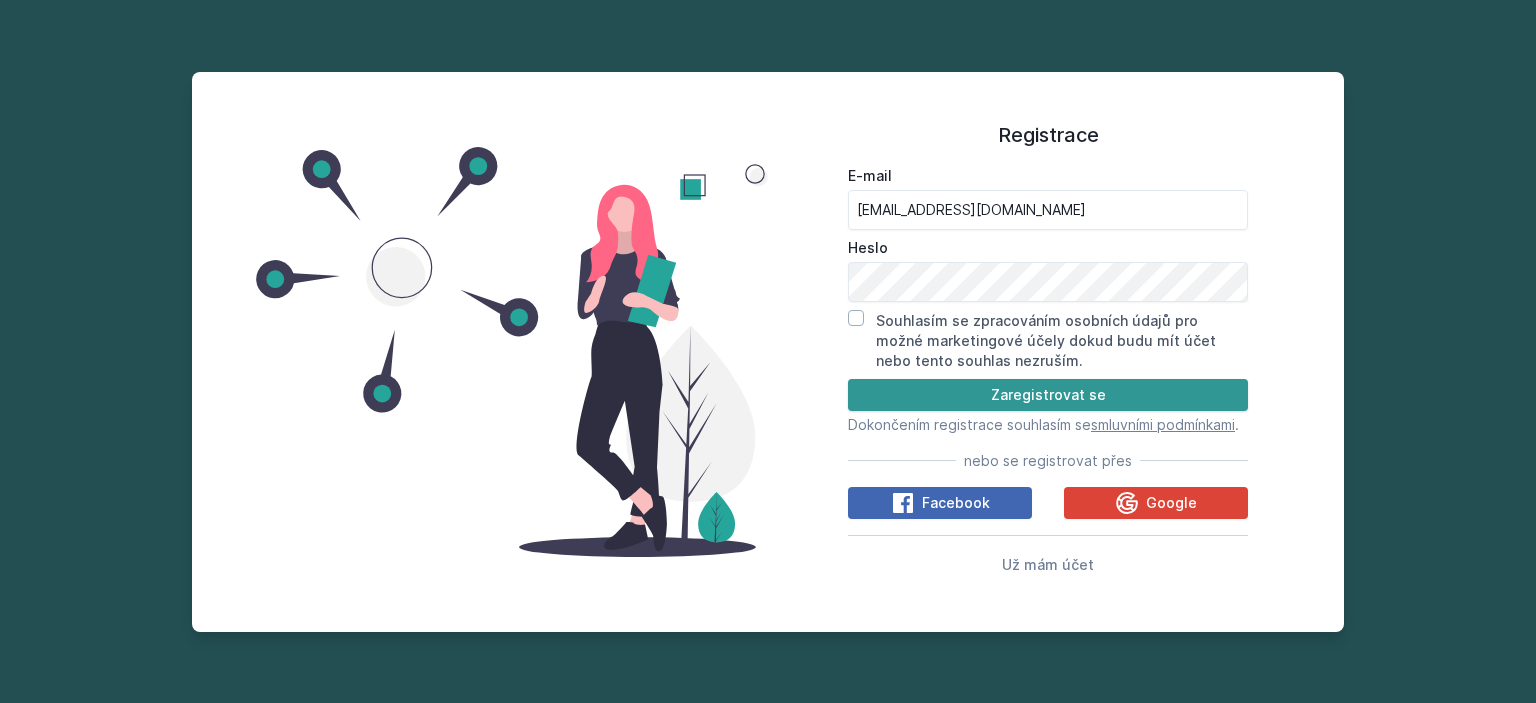 click on "Zaregistrovat se" at bounding box center (1048, 395) 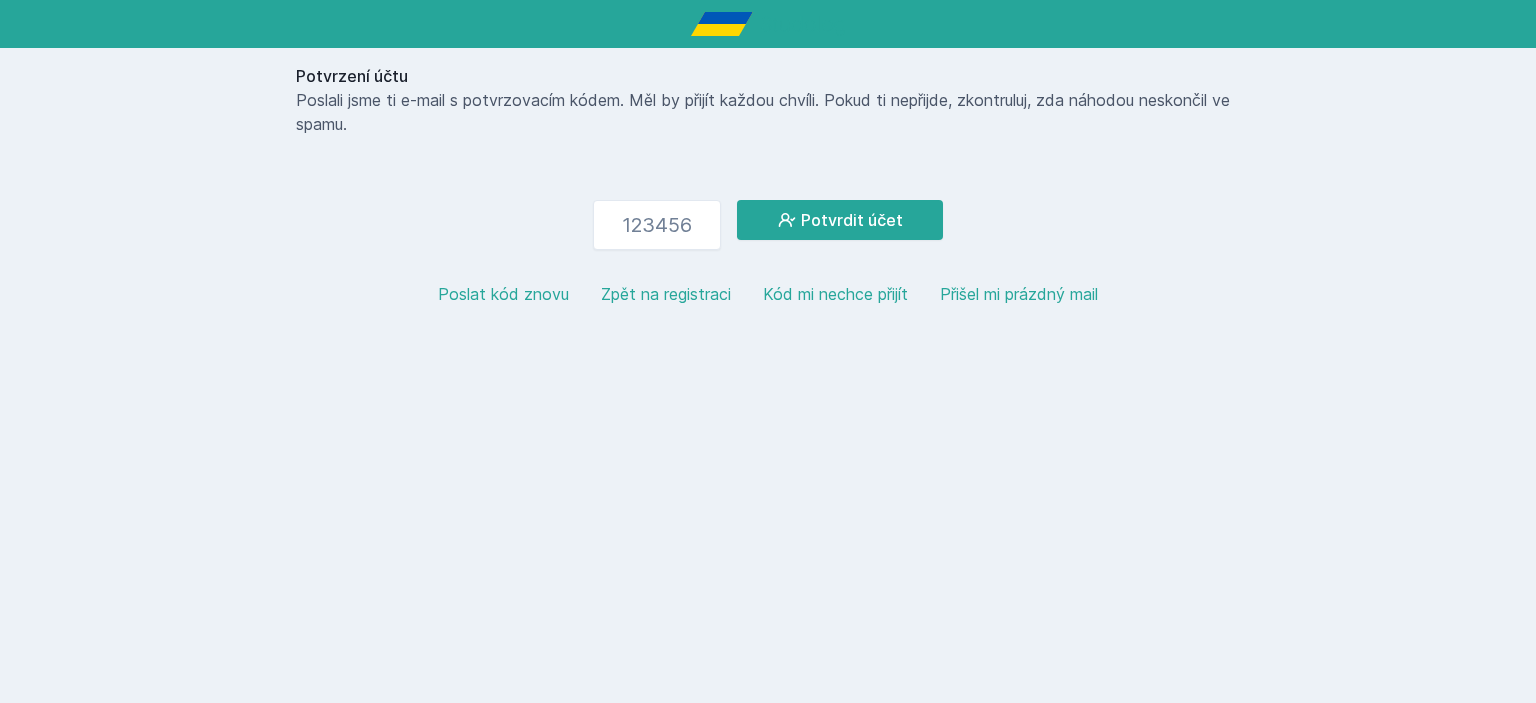 click on "Potvrzení účtu
Poslali jsme ti e-mail s potvrzovacím kódem. Měl by přijít každou
chvíli. Pokud ti nepřijde, zkontruluj, zda náhodou neskončil ve spamu.
Potvrdit účet
Poslat kód znovu
Zpět na registraci
Kód mi nechce přijít
Přišel mi prázdný mail" at bounding box center [768, 169] 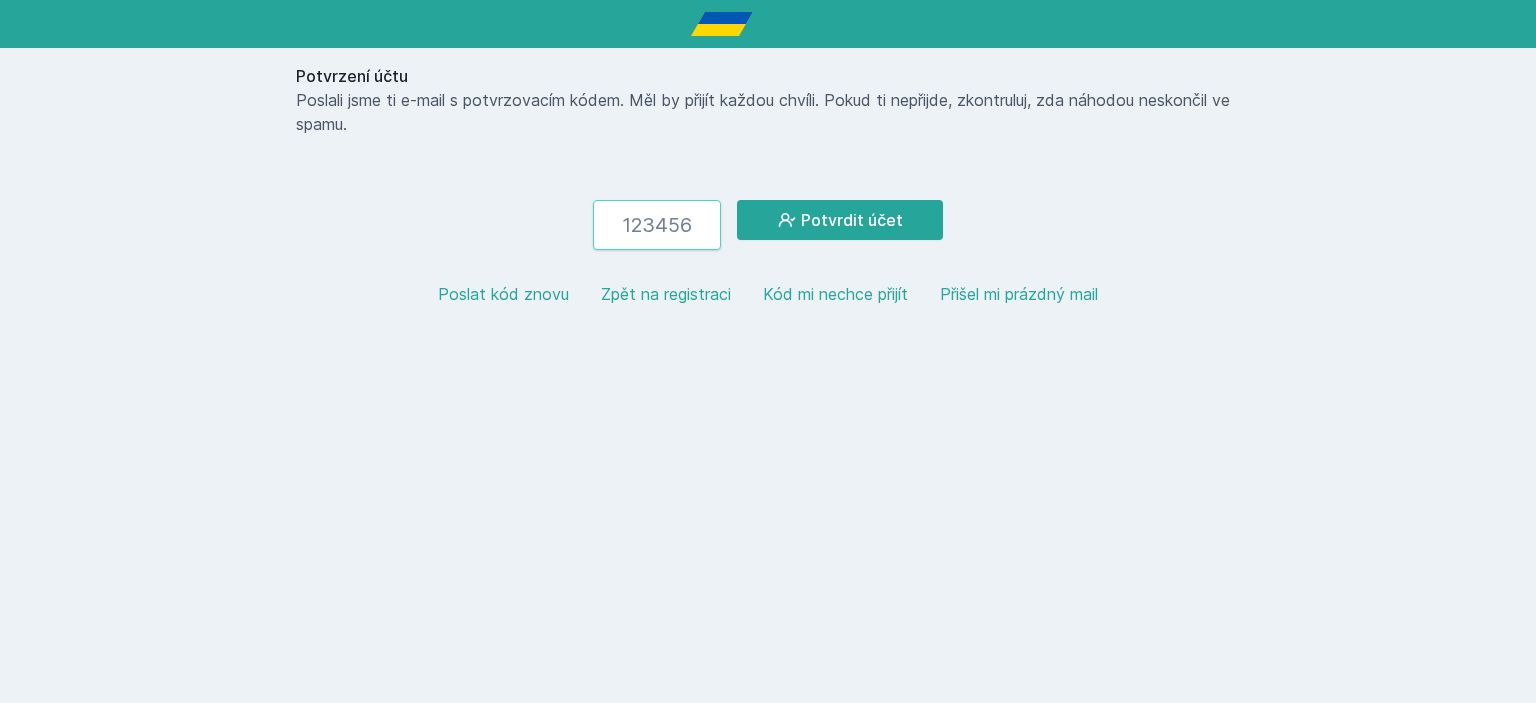 click at bounding box center (657, 225) 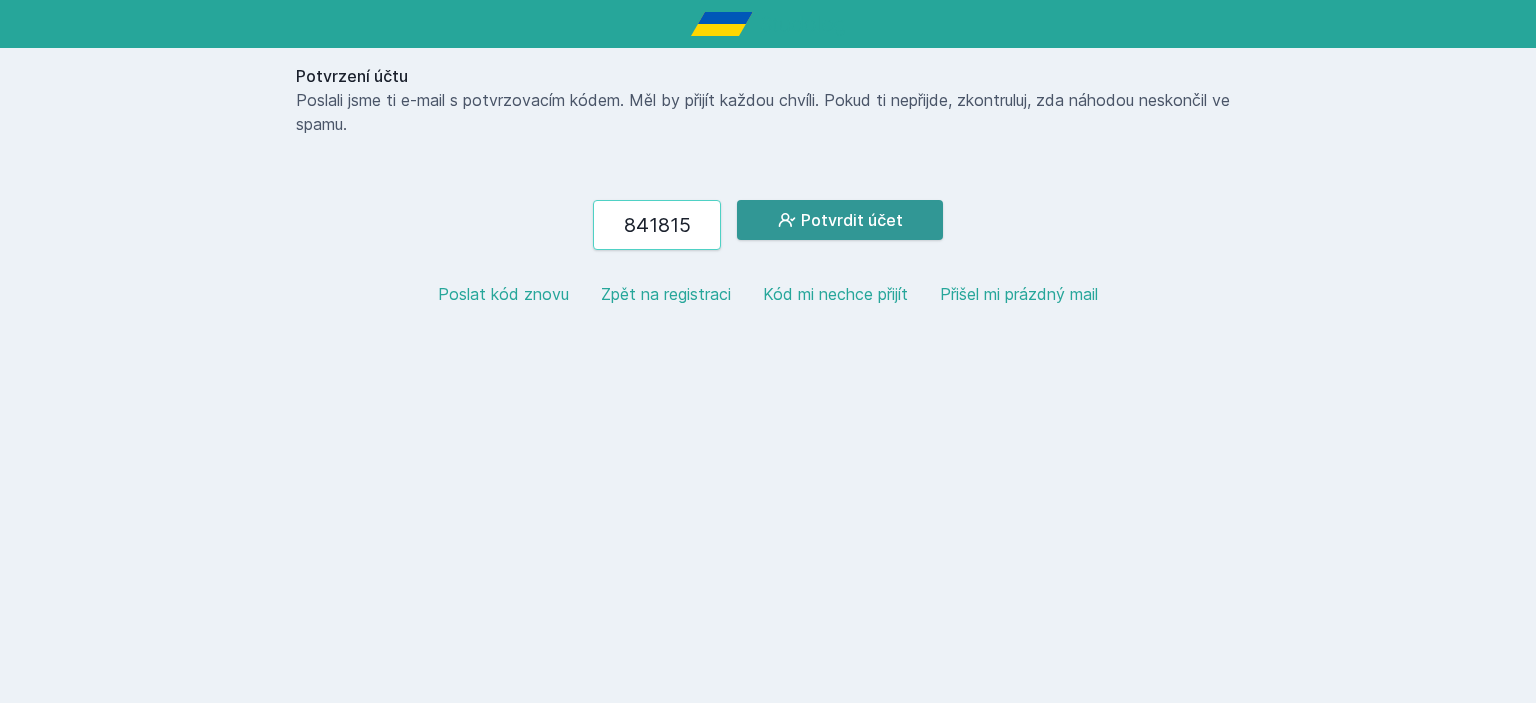 type on "841815" 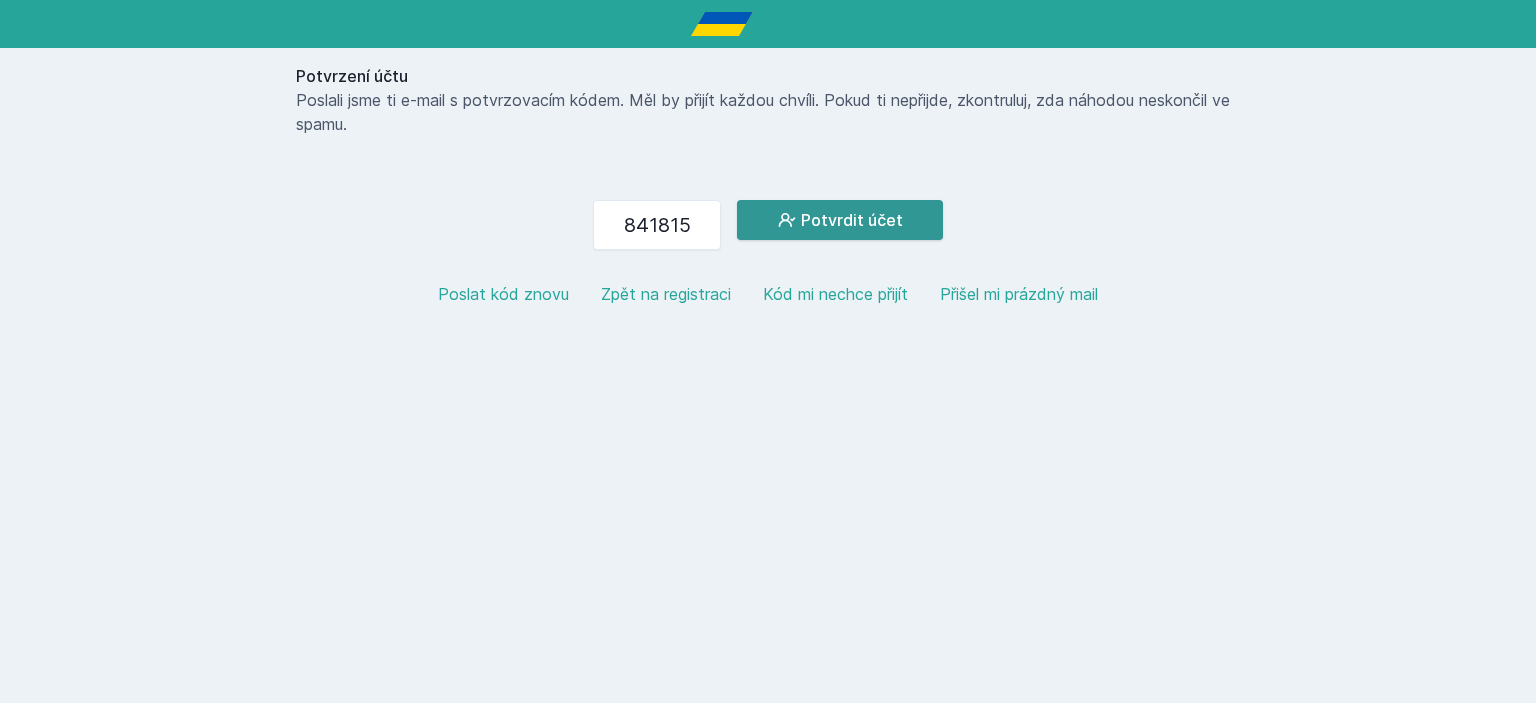 click on "Potvrdit účet" at bounding box center (840, 220) 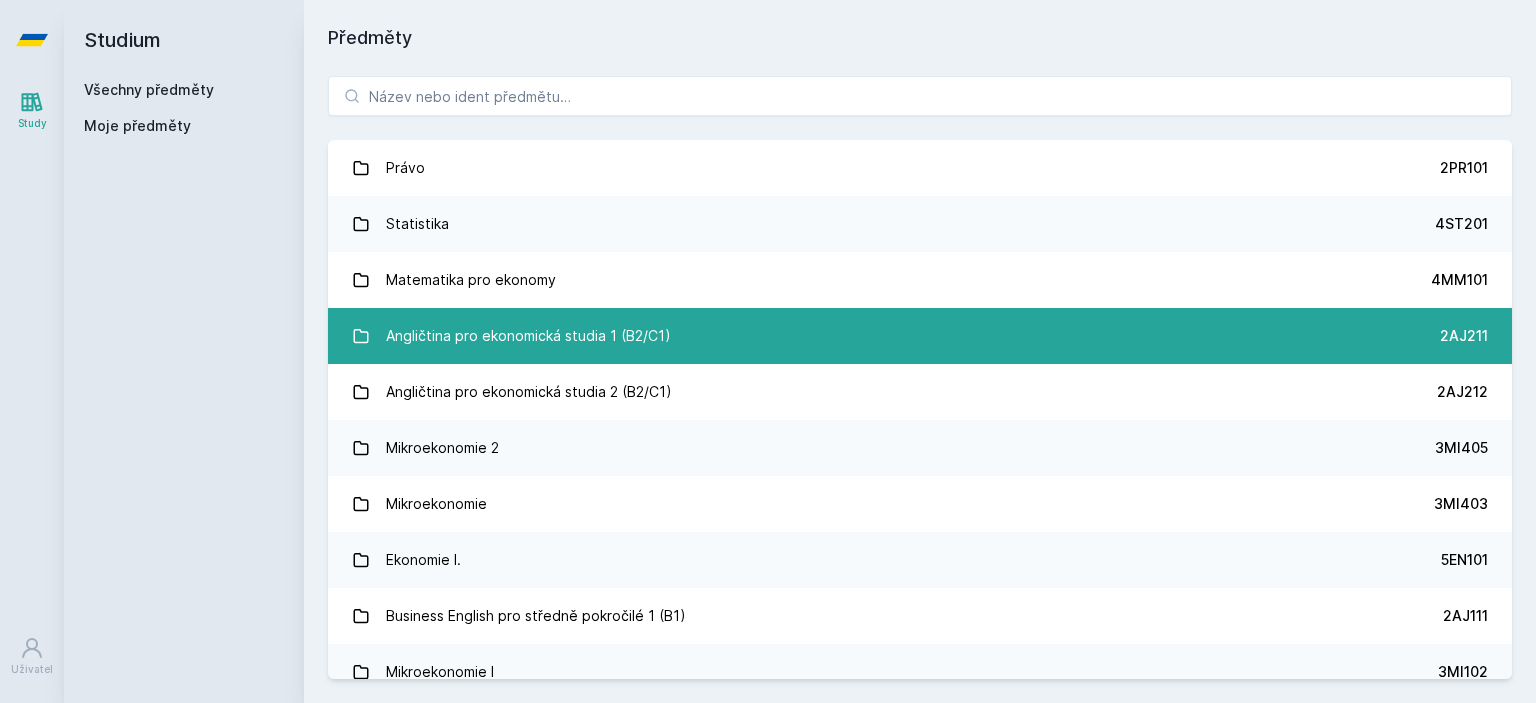 click on "Angličtina pro ekonomická studia 1 (B2/C1)   2AJ211" at bounding box center [920, 336] 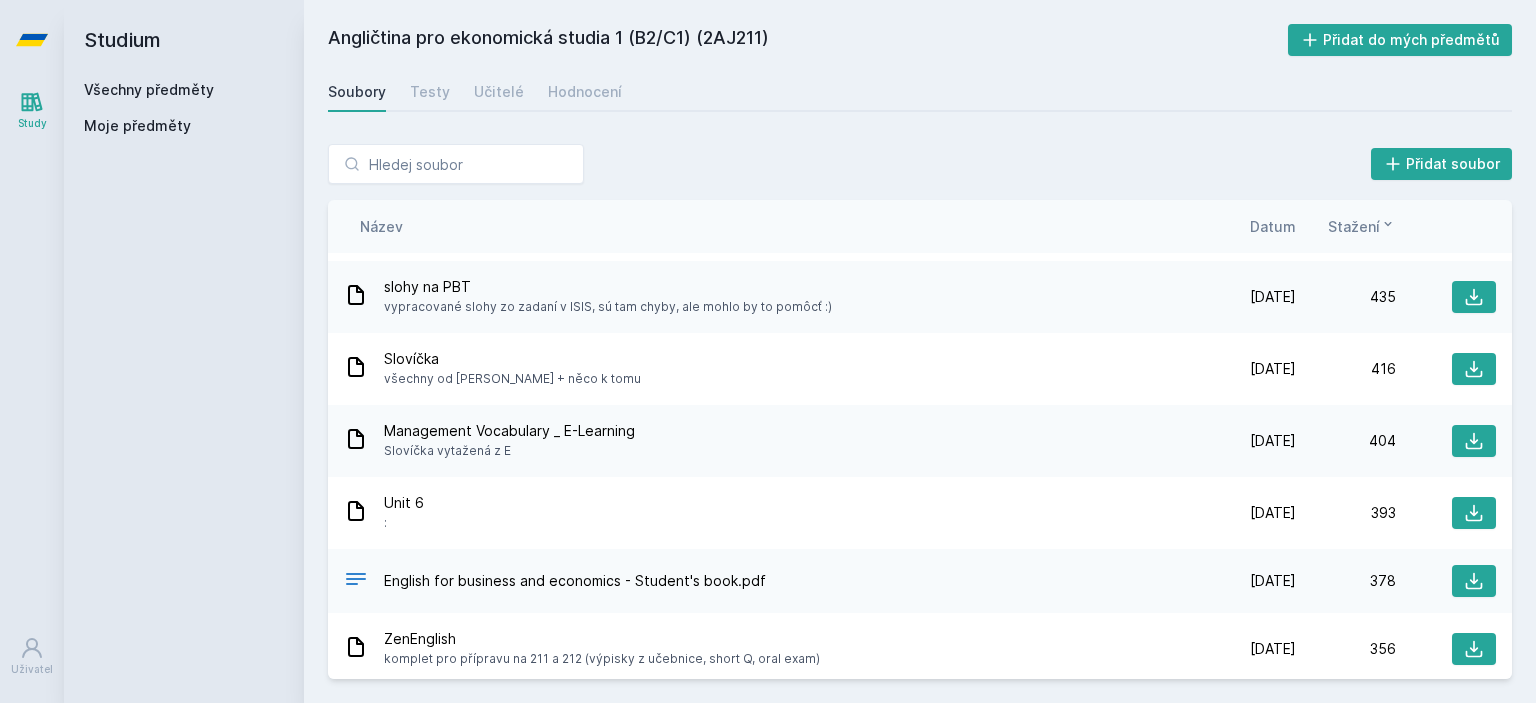 scroll, scrollTop: 2082, scrollLeft: 0, axis: vertical 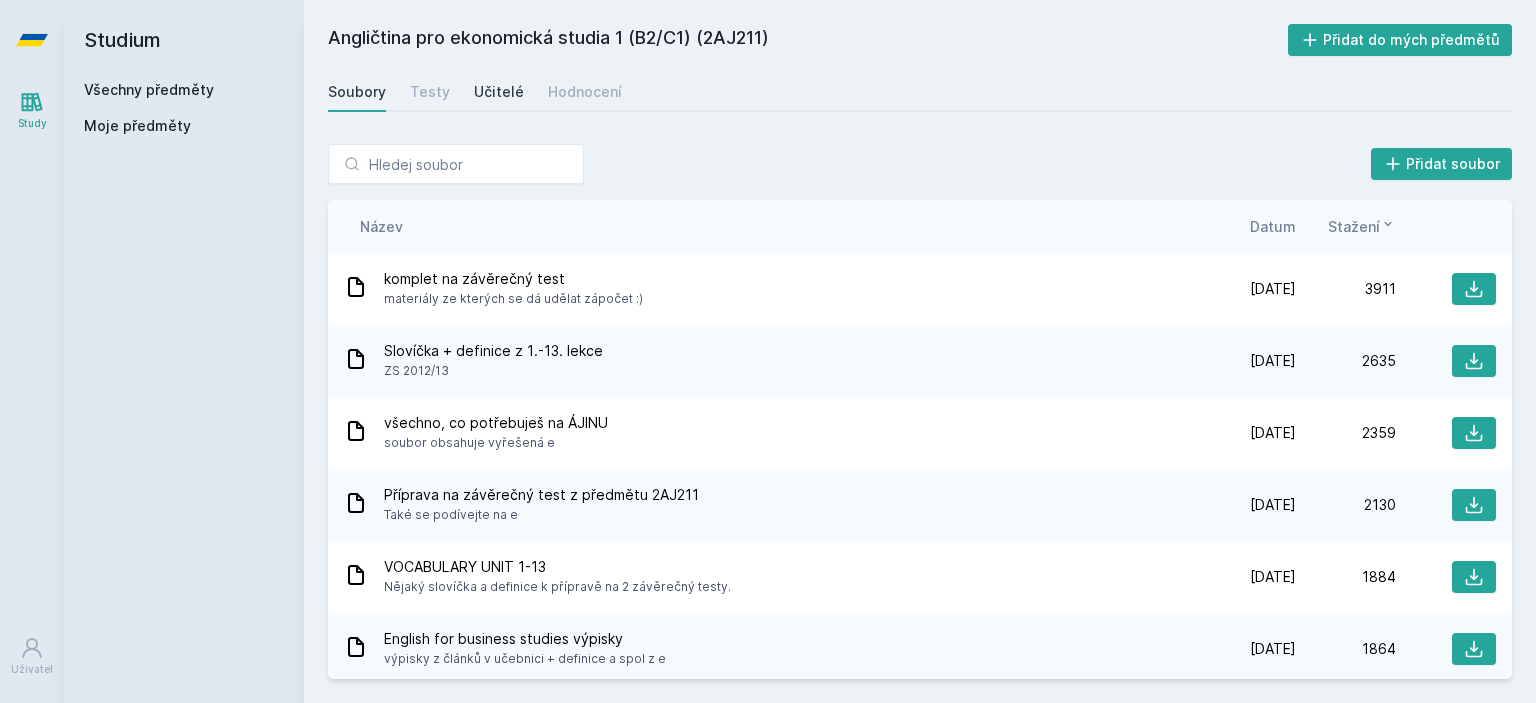 click on "Učitelé" at bounding box center (499, 92) 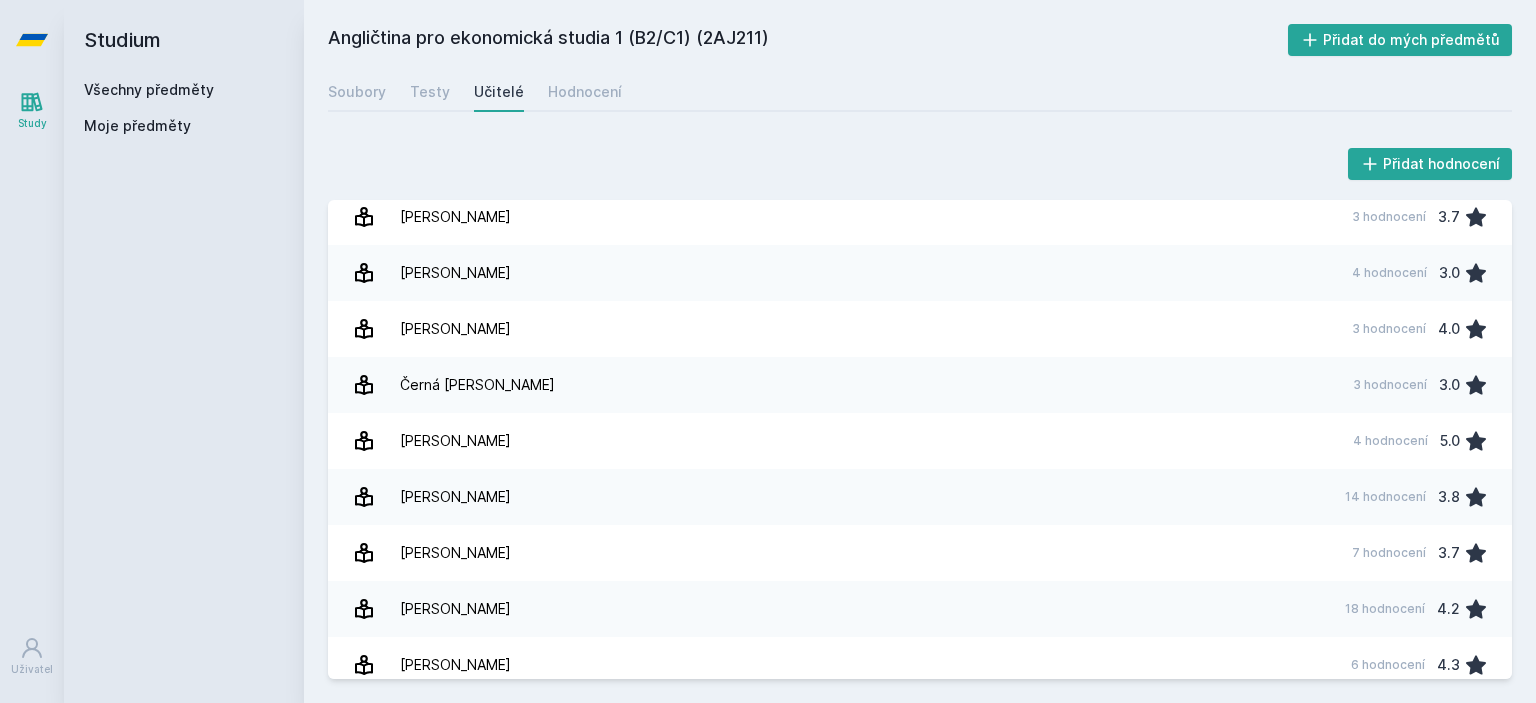 scroll, scrollTop: 0, scrollLeft: 0, axis: both 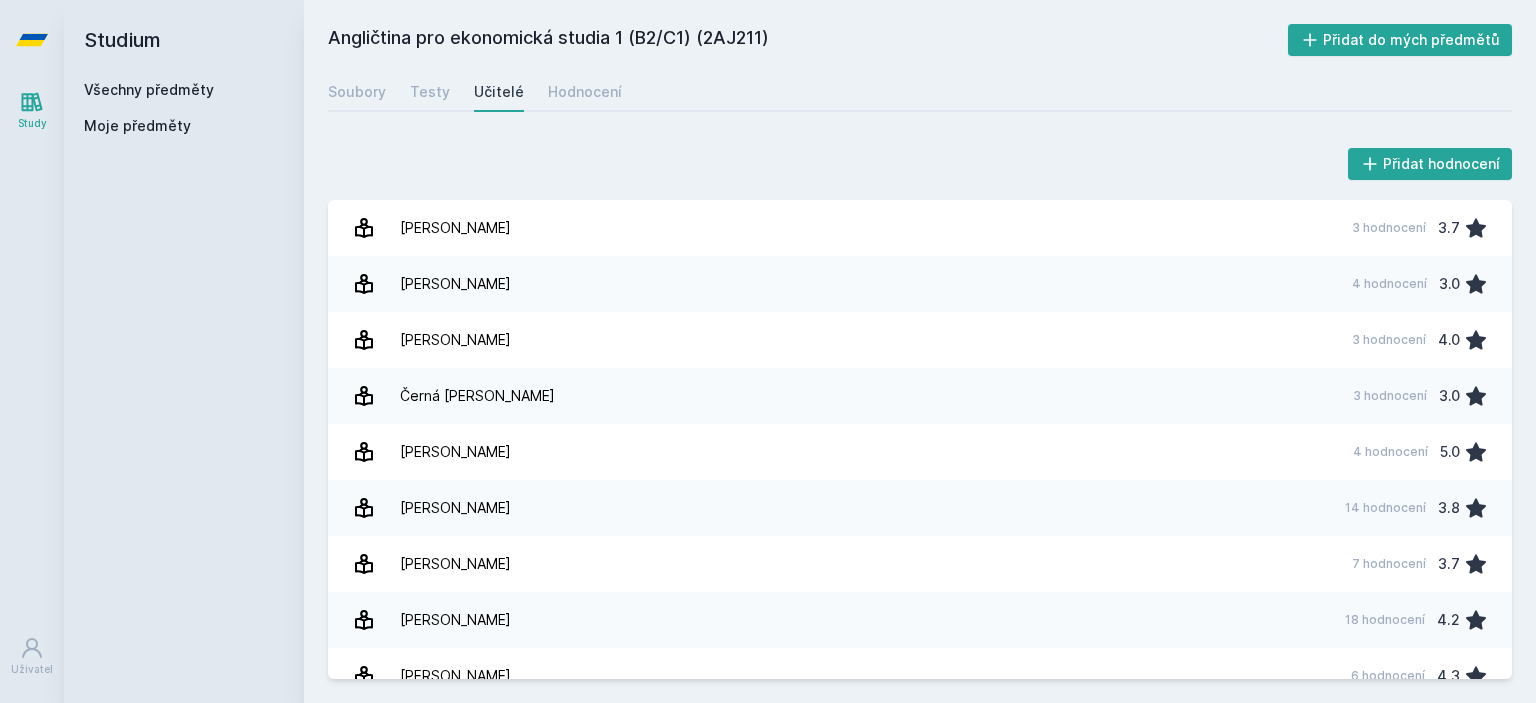 click on "Angličtina pro ekonomická studia 1 (B2/C1) (2AJ211)
Přidat do mých předmětů
Soubory
Testy
Učitelé
Hodnocení
Přidat hodnocení            Adamcová Jitka
3 hodnocení
3.7
Baštýřová Šárka
4 hodnocení
3.0
Coleman Michael
3 hodnocení
4.0
Černá Markéta
3 hodnocení
3.0
Dyčková Jana
4 hodnocení
5.0
Havelová Olga
14 hodnocení
3.8
Kocianová Barbora
7 hodnocení
3.7
Kroupová Jarmila
18 hodnocení
4.2
Kusinová Martina
6 hodnocení" at bounding box center (920, 351) 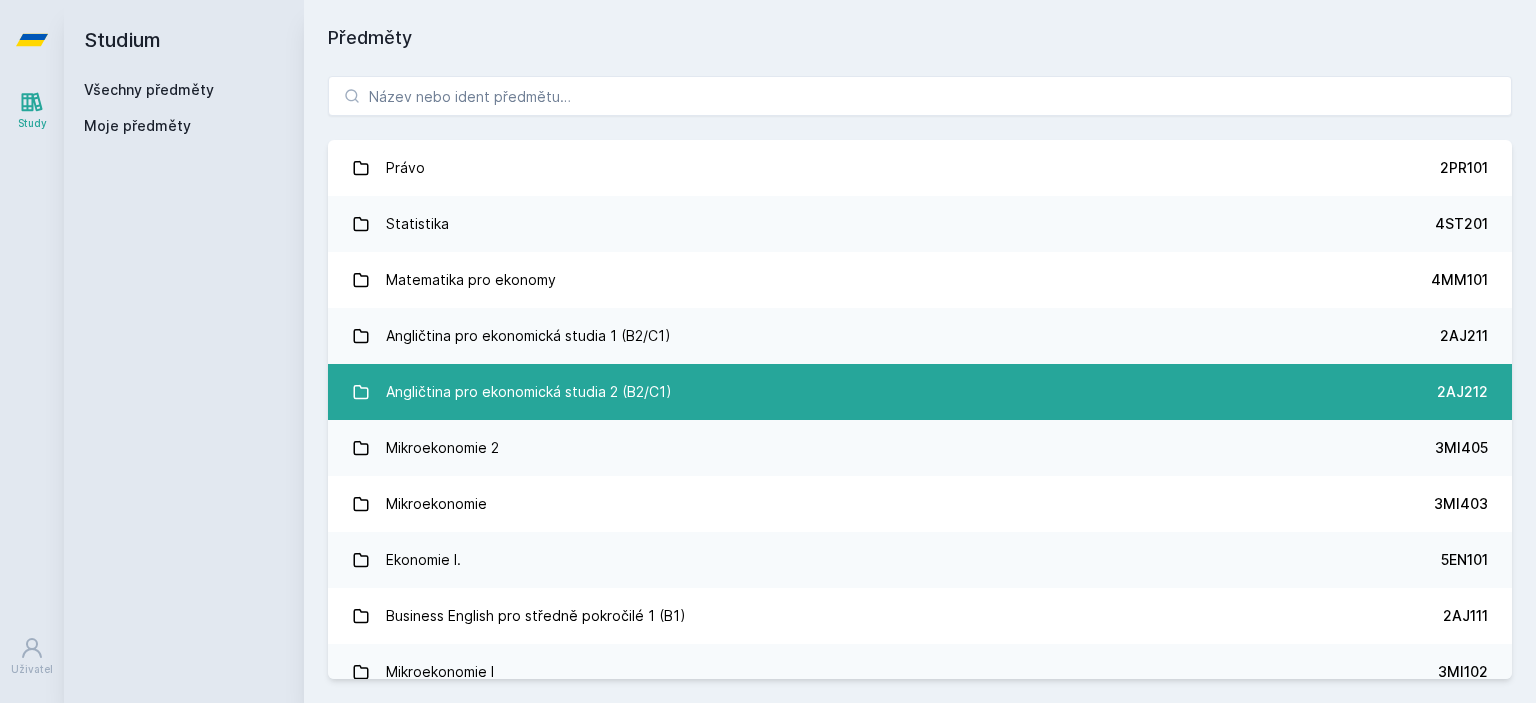 click on "Angličtina pro ekonomická studia 2 (B2/C1)   2AJ212" at bounding box center (920, 392) 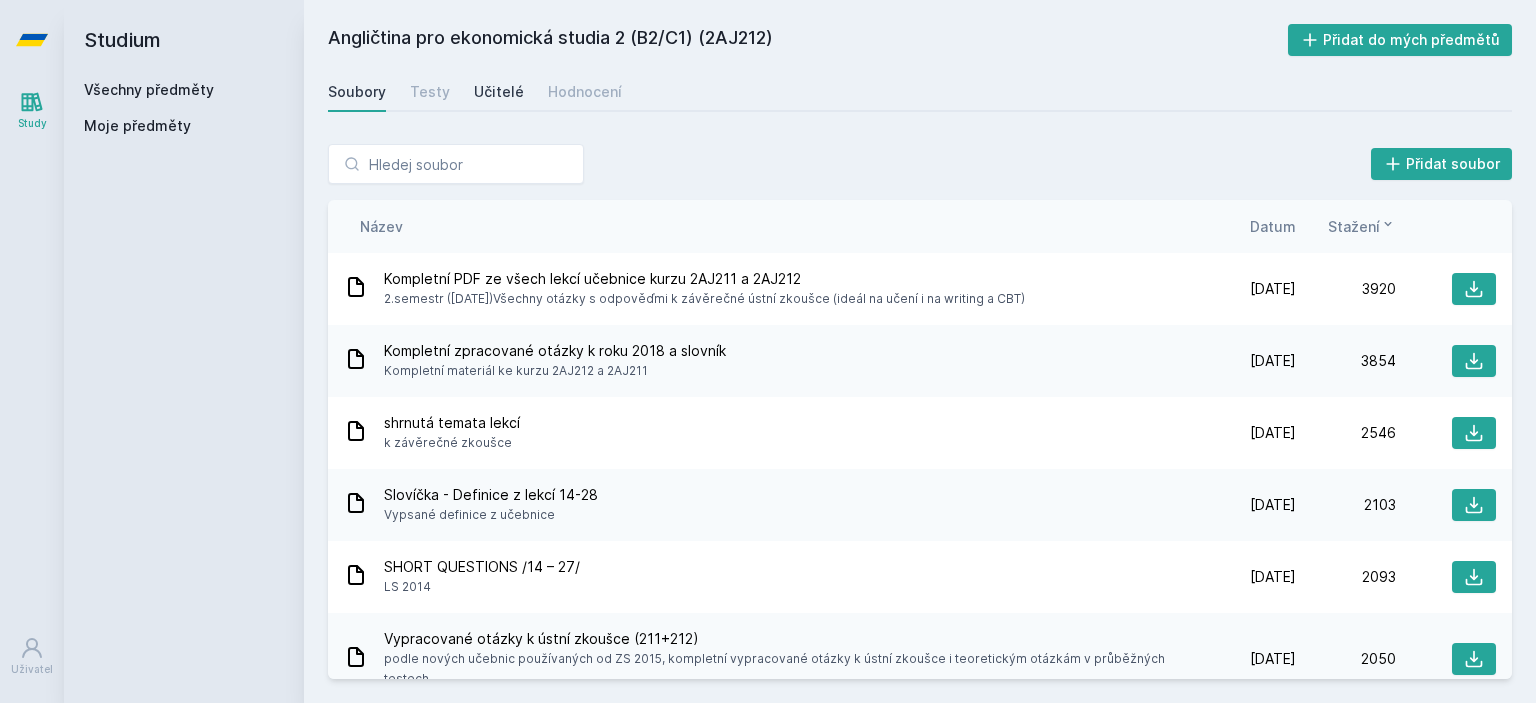 click on "Učitelé" at bounding box center (499, 92) 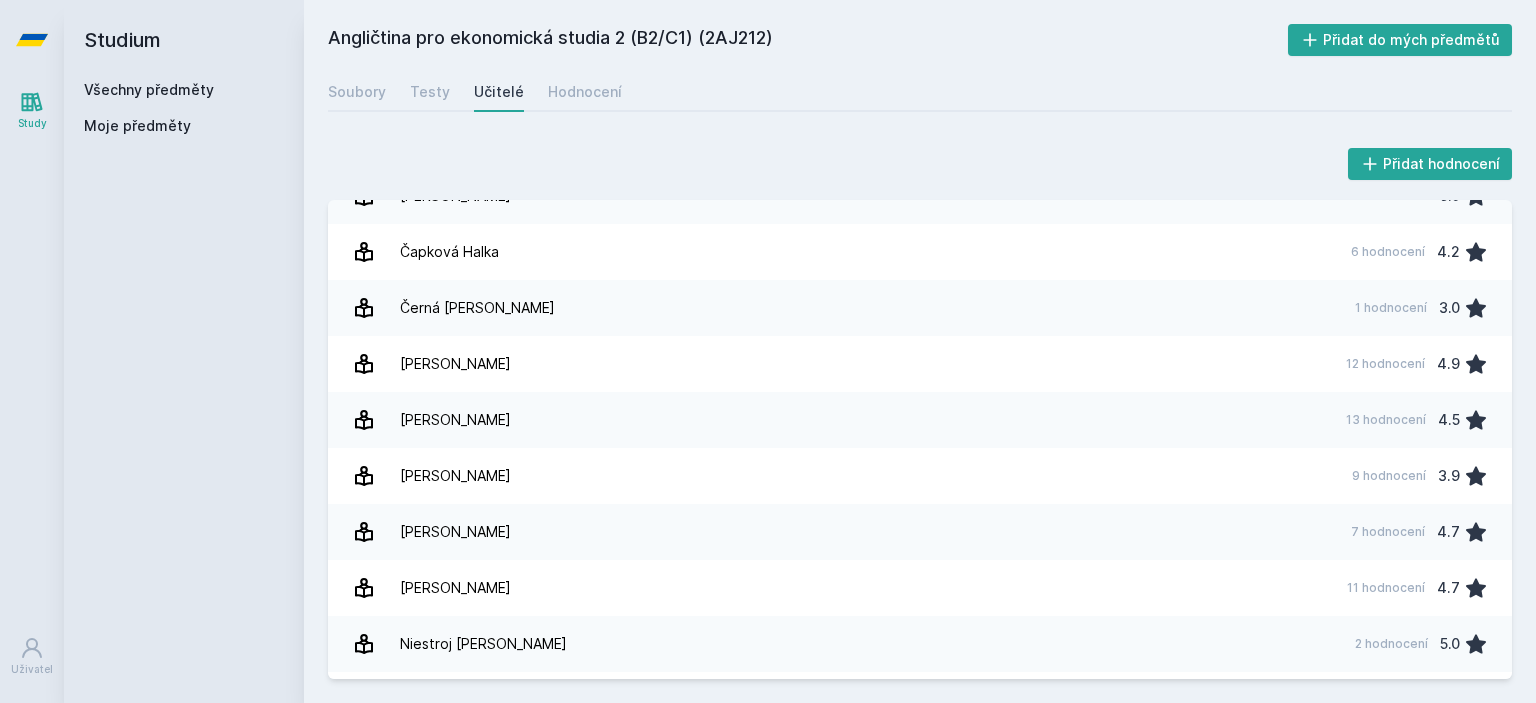 scroll, scrollTop: 0, scrollLeft: 0, axis: both 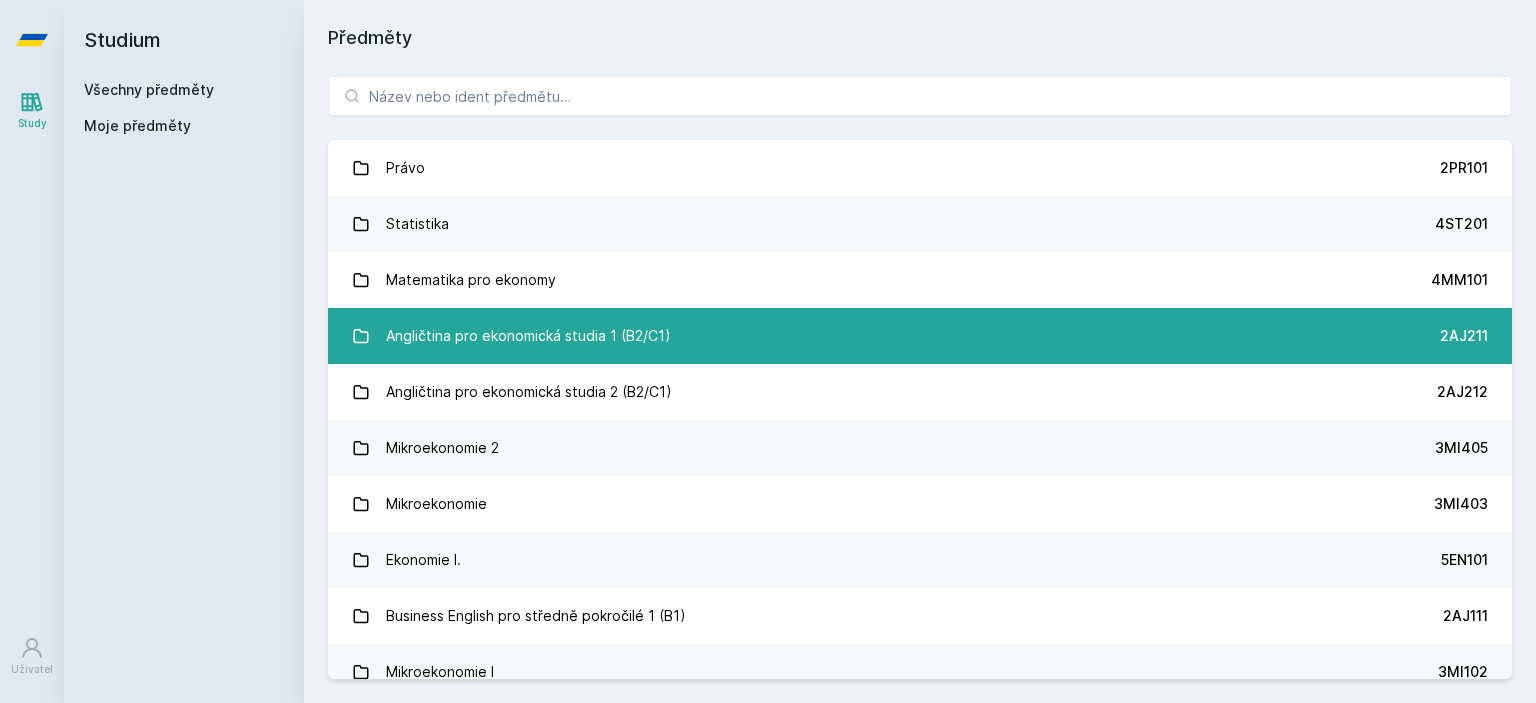 click on "Angličtina pro ekonomická studia 1 (B2/C1)   2AJ211" at bounding box center [920, 336] 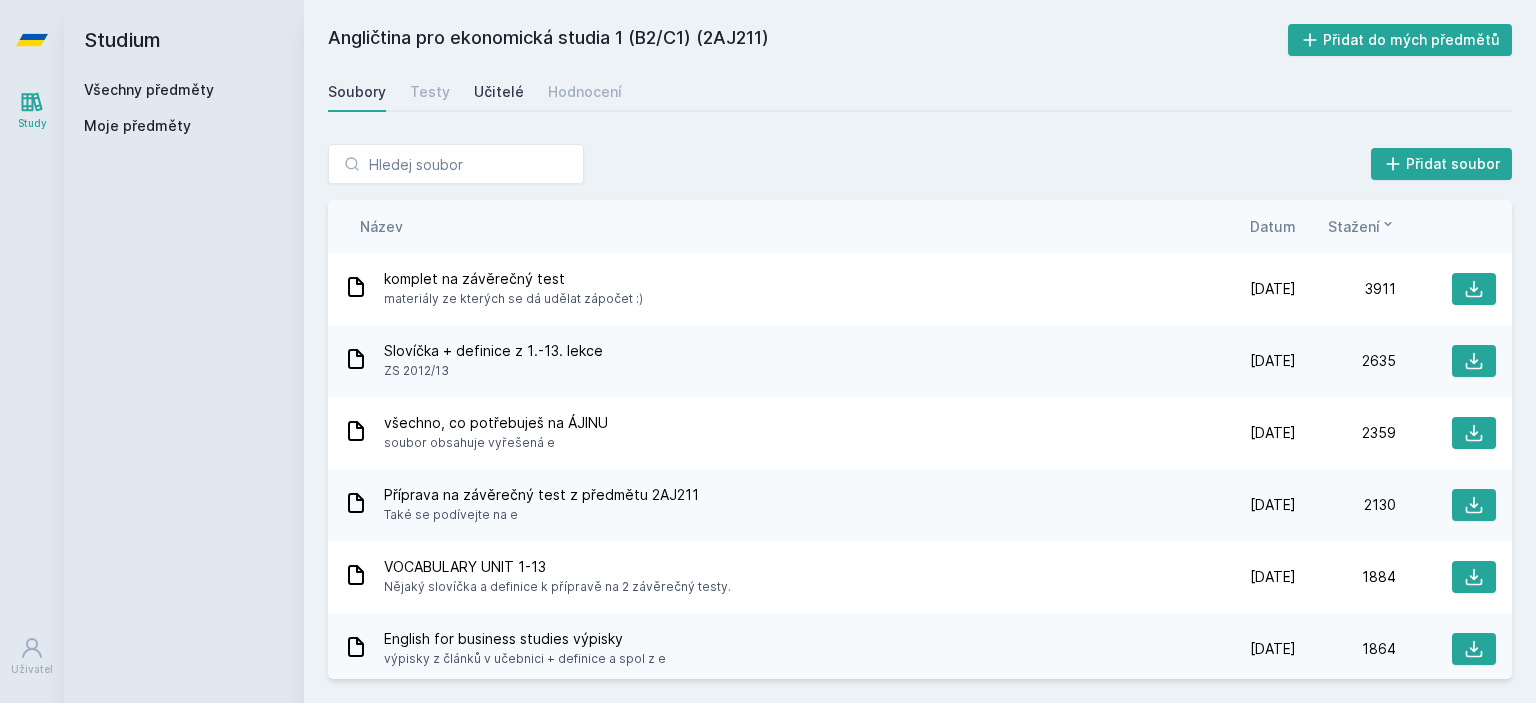 click on "Učitelé" at bounding box center (499, 92) 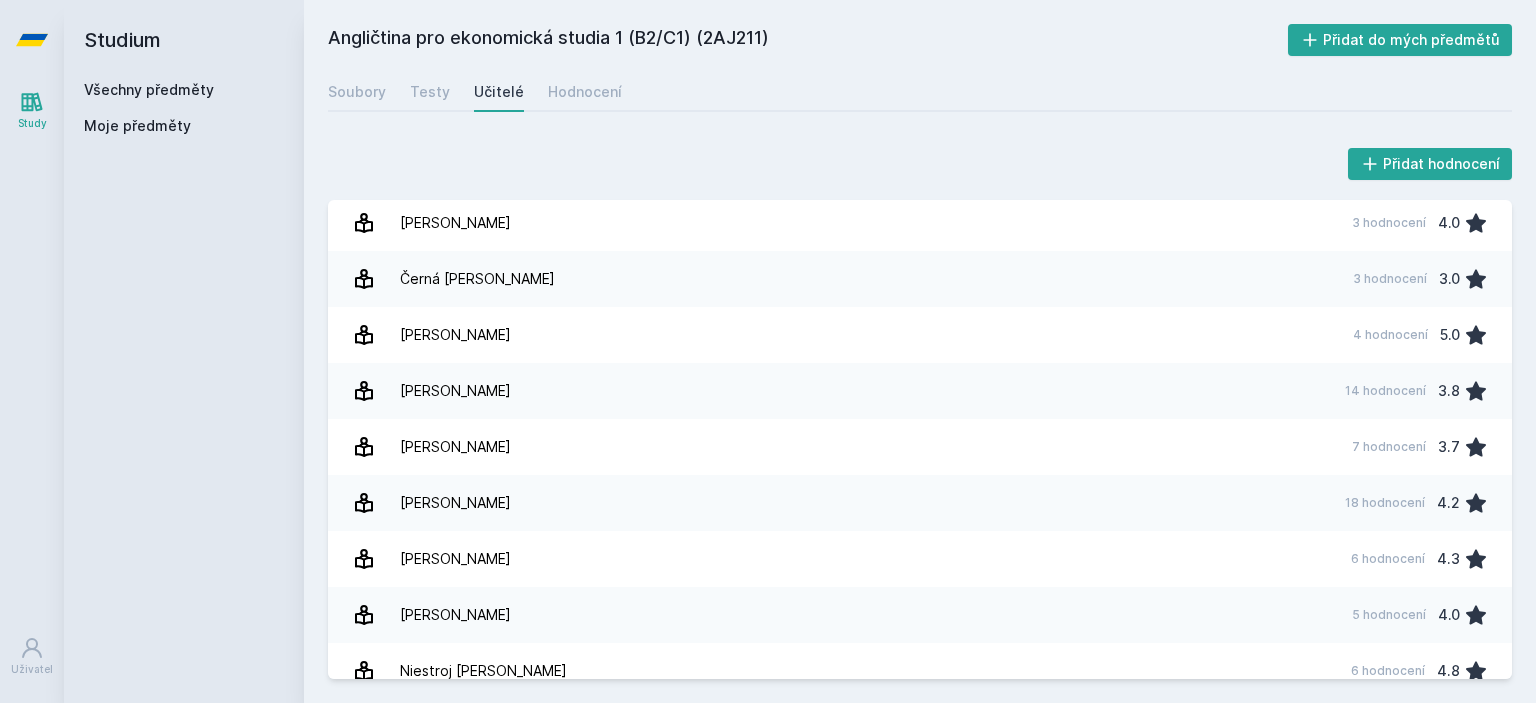 scroll, scrollTop: 120, scrollLeft: 0, axis: vertical 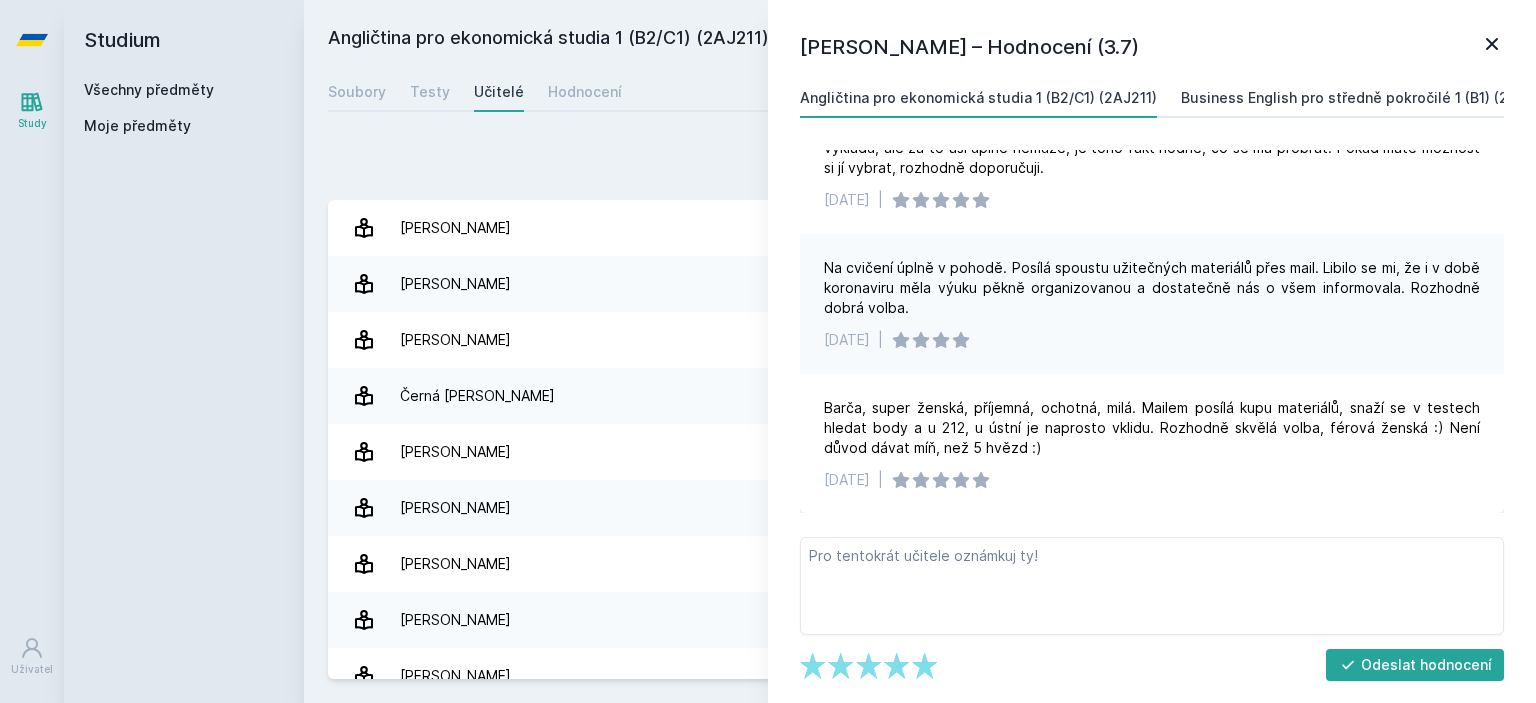 click on "Business English pro středně pokročilé 1 (B1) (2AJ111)" at bounding box center [1365, 98] 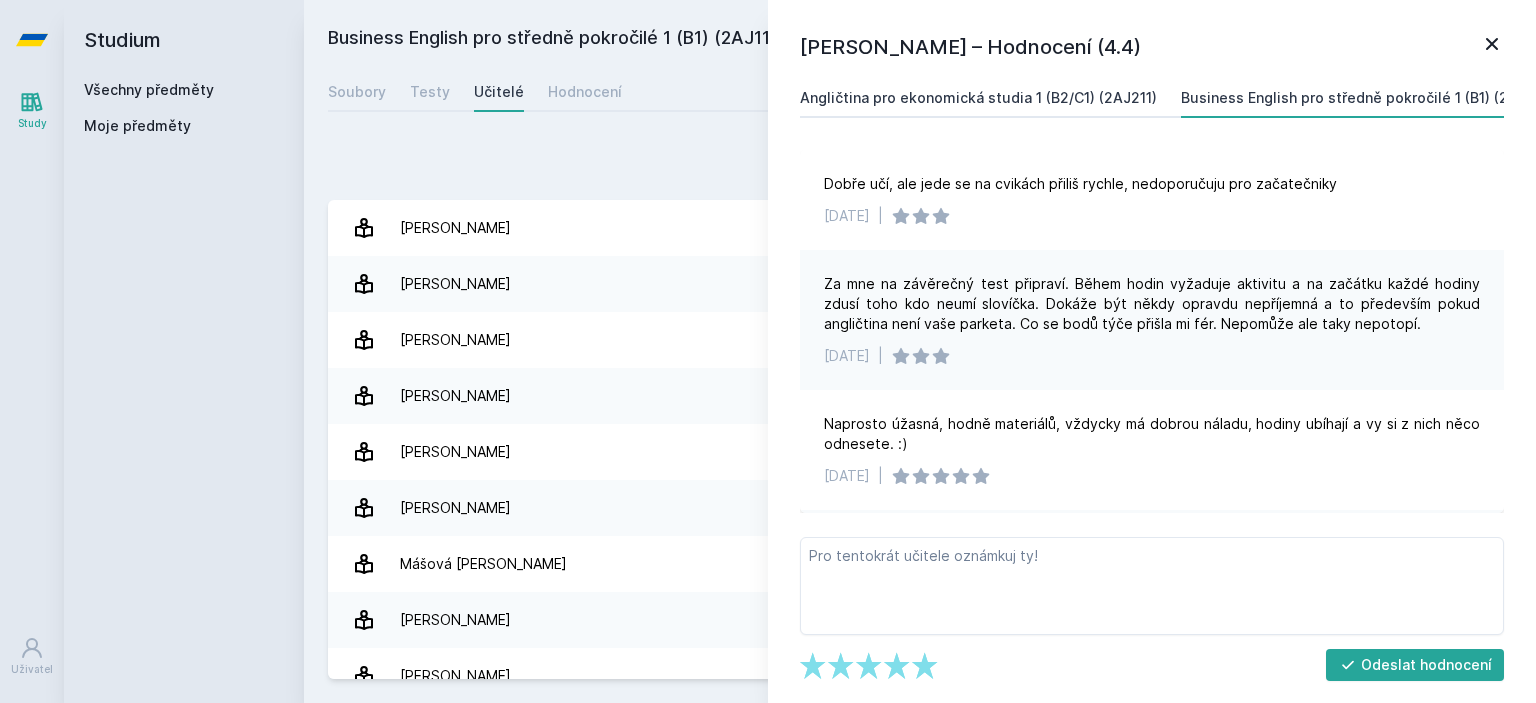 click on "Angličtina pro ekonomická studia 1 (B2/C1) (2AJ211)" at bounding box center [978, 98] 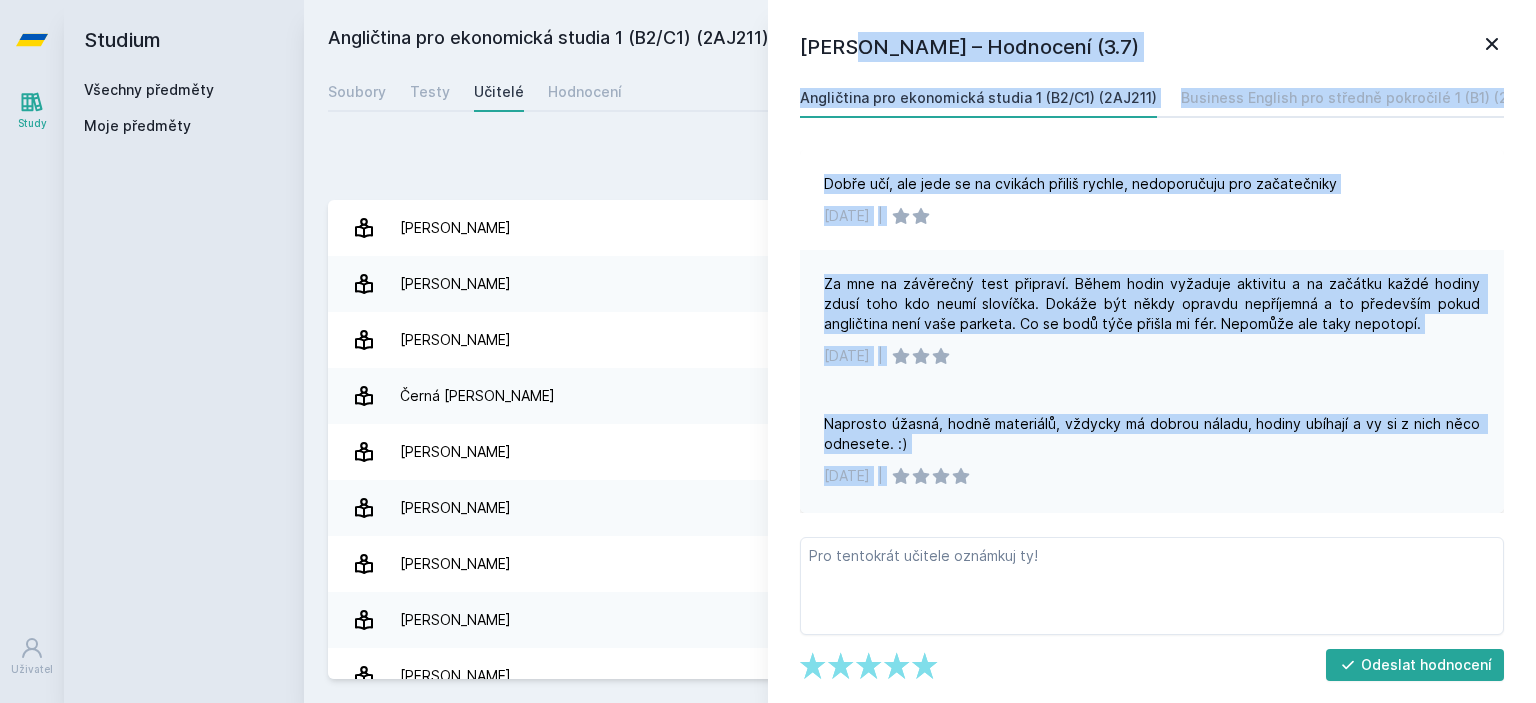 drag, startPoint x: 803, startPoint y: 43, endPoint x: 1015, endPoint y: 479, distance: 484.80923 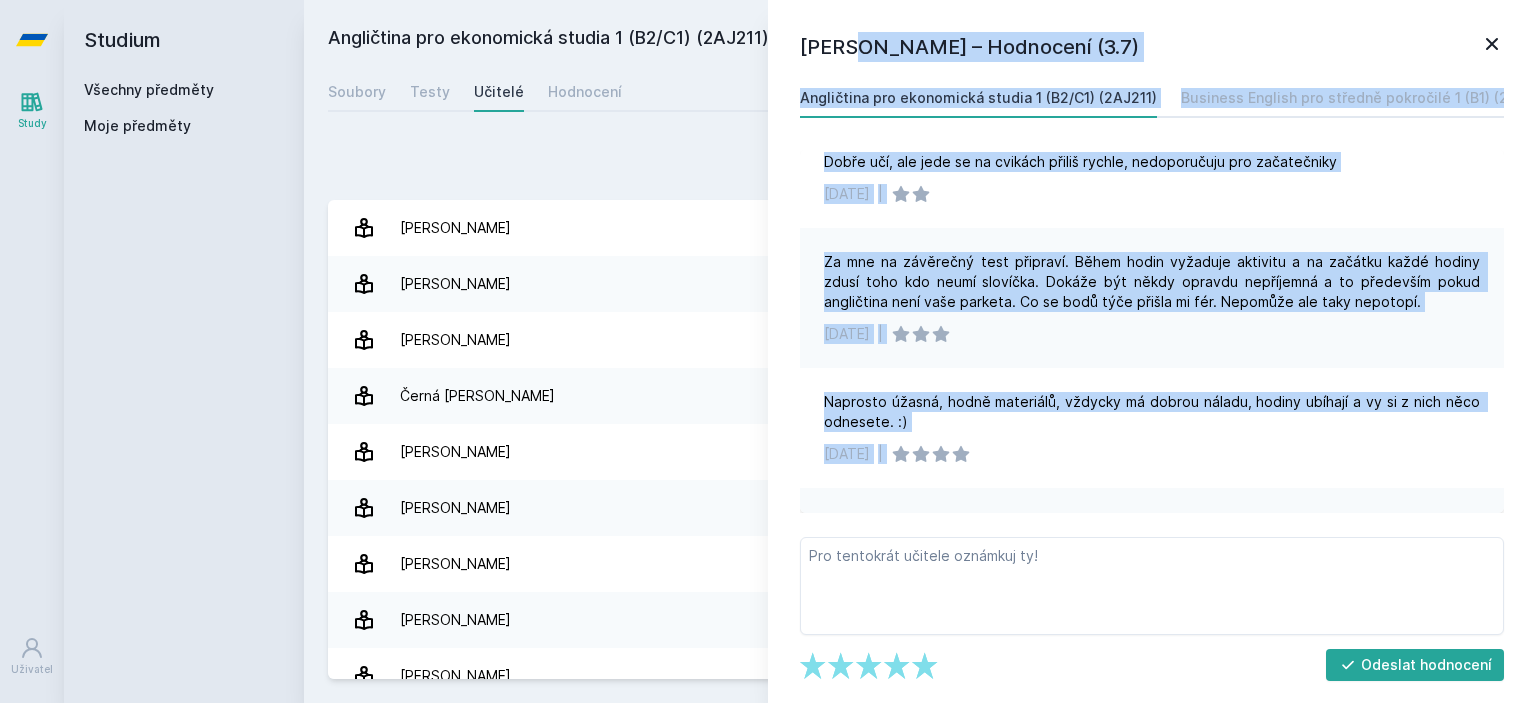 scroll, scrollTop: 0, scrollLeft: 0, axis: both 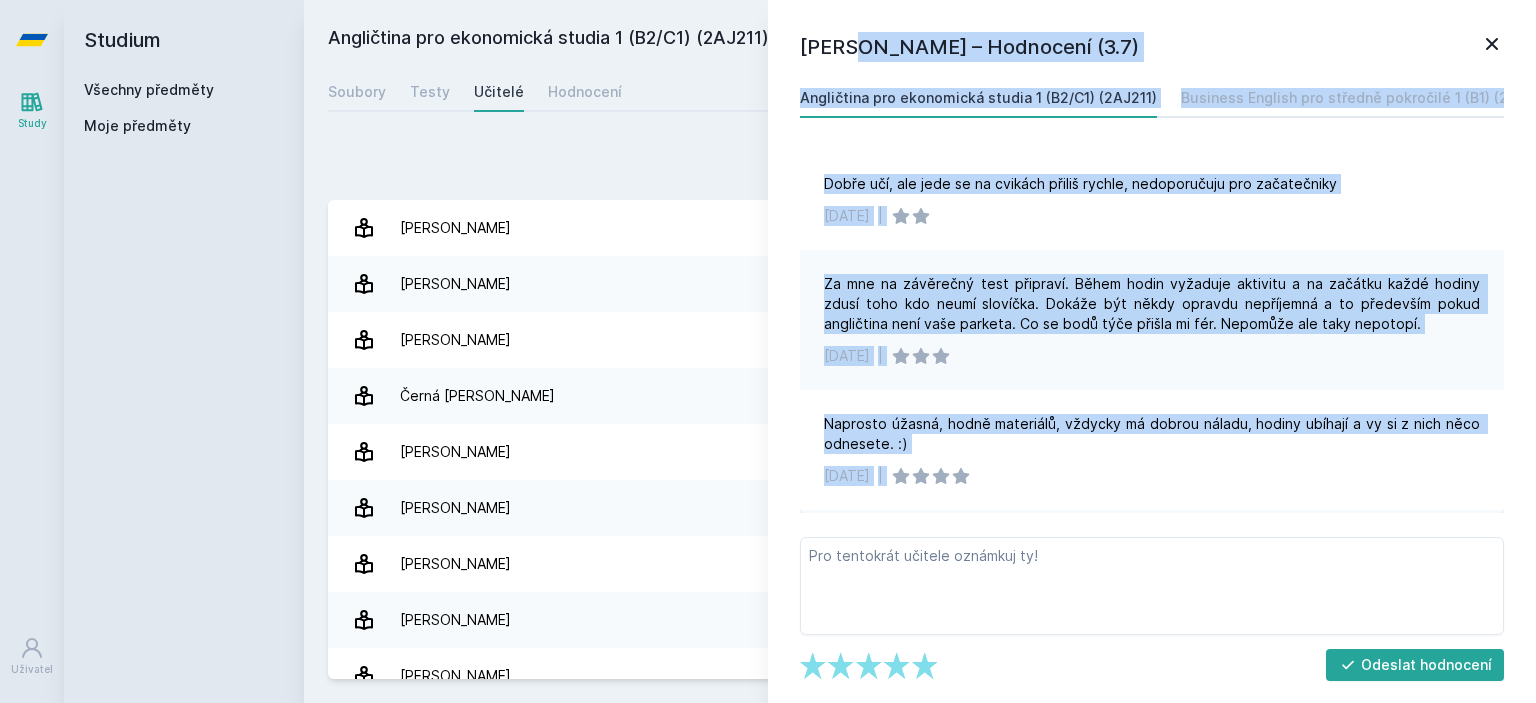 copy on "Barbora Kocianová – Hodnocení (3.7)
Angličtina pro ekonomická studia 1 (B2/C1) (2AJ211)
Business English pro středně pokročilé 1 (B1) (2AJ111)
Business English pro středně pokročilé 2 (B1) (2AJ112)
Dobře učí, ale jede se na cvikách přiliš rychle, nedoporučuju pro začatečniky   6. 6. 2024   |   Za mne na závěrečný test připraví. Během hodin vyžaduje aktivitu a na začátku každé hodiny zdusí toho kdo neumí slovíčka. Dokáže být někdy opravdu nepříjemná a to především pokud angličtina není vaše parketa. Co se bodů týče přišla mi fér. Nepomůže ale taky nepotopí.   17. 2. 2024   |   Naprosto úžasná, hodně materiálů, vždycky má dobrou náladu, hodiny ubíhají a vy si z nich něco odnesete. :)   1. 2. 2024   |" 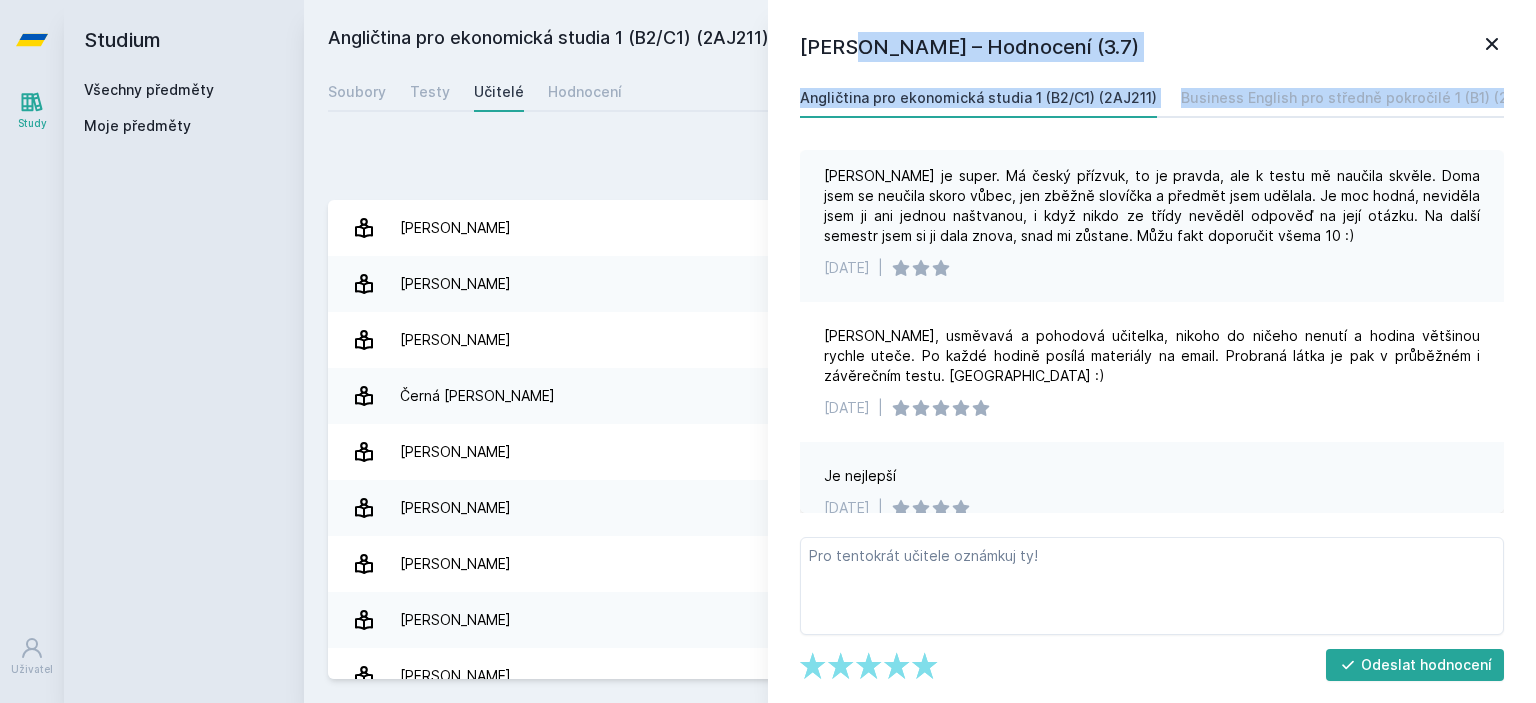 scroll, scrollTop: 370, scrollLeft: 0, axis: vertical 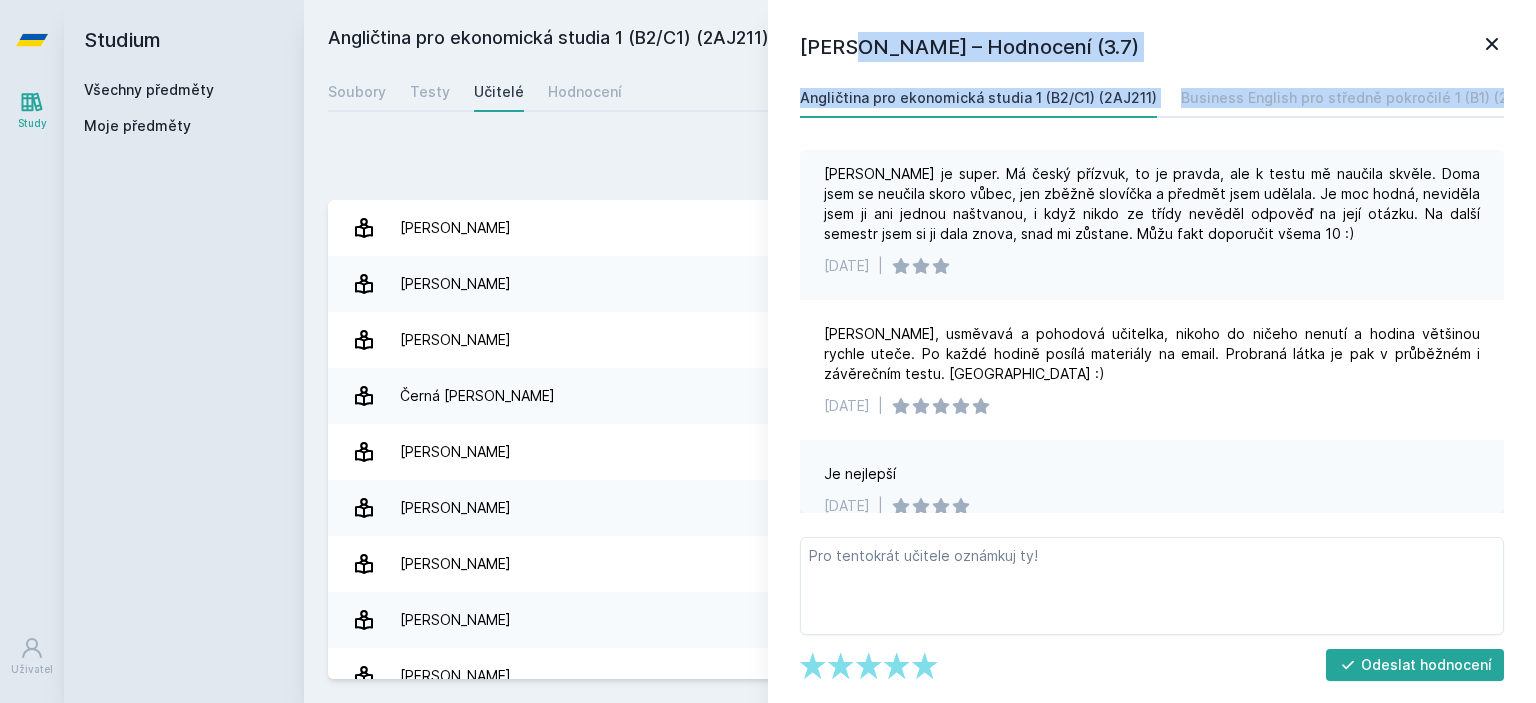 click on "Paní Kocianová je super. Má český přízvuk, to je pravda, ale k testu mě naučila skvěle. Doma jsem se neučila skoro vůbec, jen zběžně slovíčka a předmět jsem udělala. Je moc hodná, neviděla jsem ji ani jednou naštvanou, i když nikdo ze třídy nevěděl odpověď na její otázku. Na další semestr jsem si ji dala znova, snad mi zůstane. Můžu fakt doporučit všema 10 :)" at bounding box center [1152, 204] 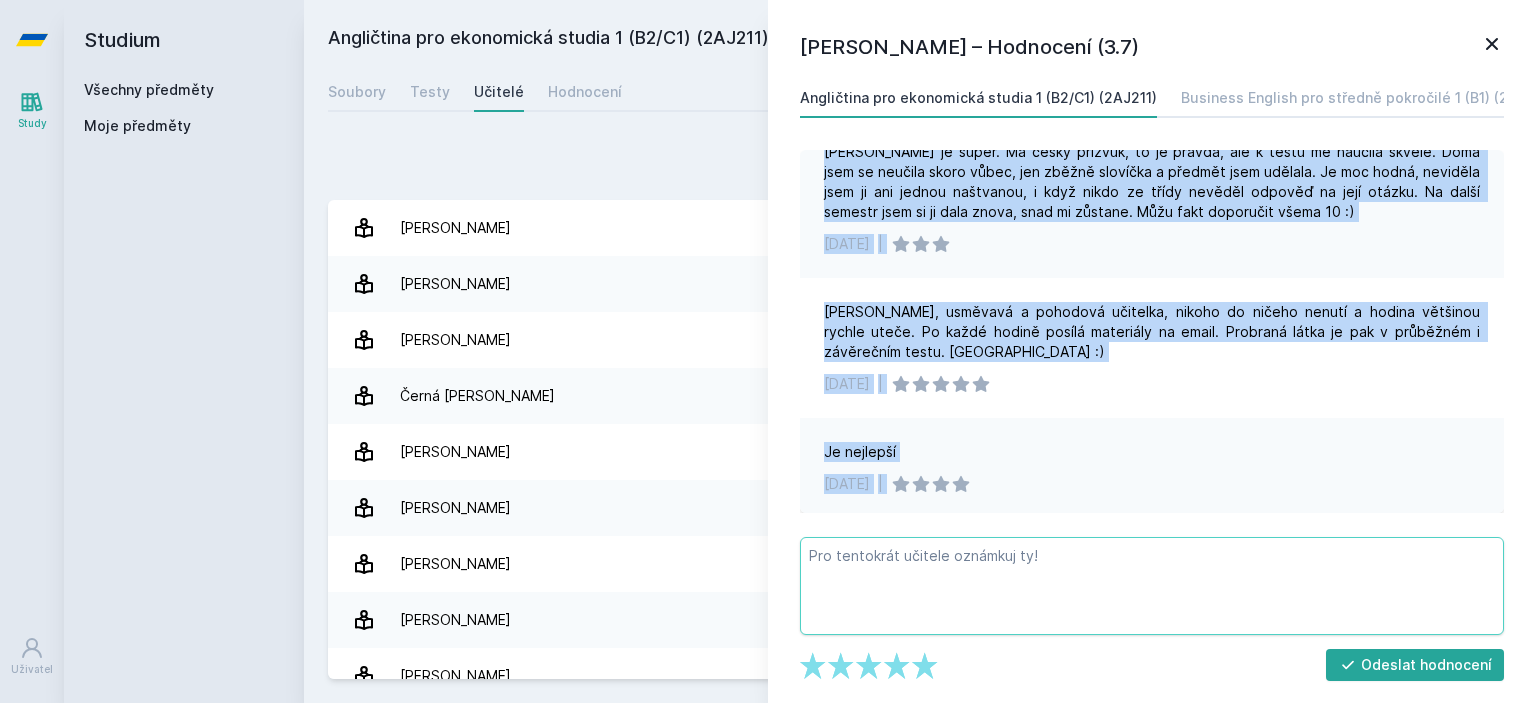 scroll, scrollTop: 556, scrollLeft: 0, axis: vertical 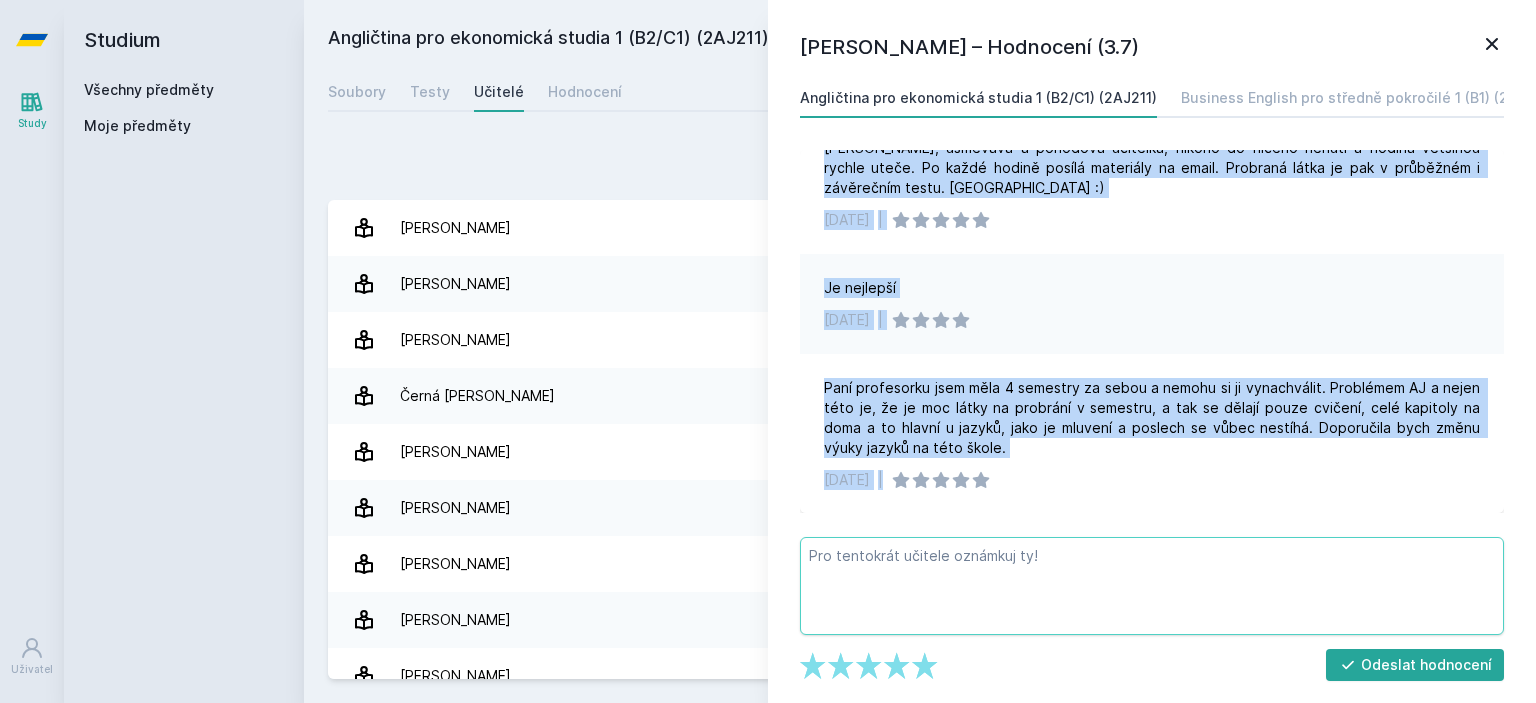drag, startPoint x: 825, startPoint y: 167, endPoint x: 1027, endPoint y: 563, distance: 444.5447 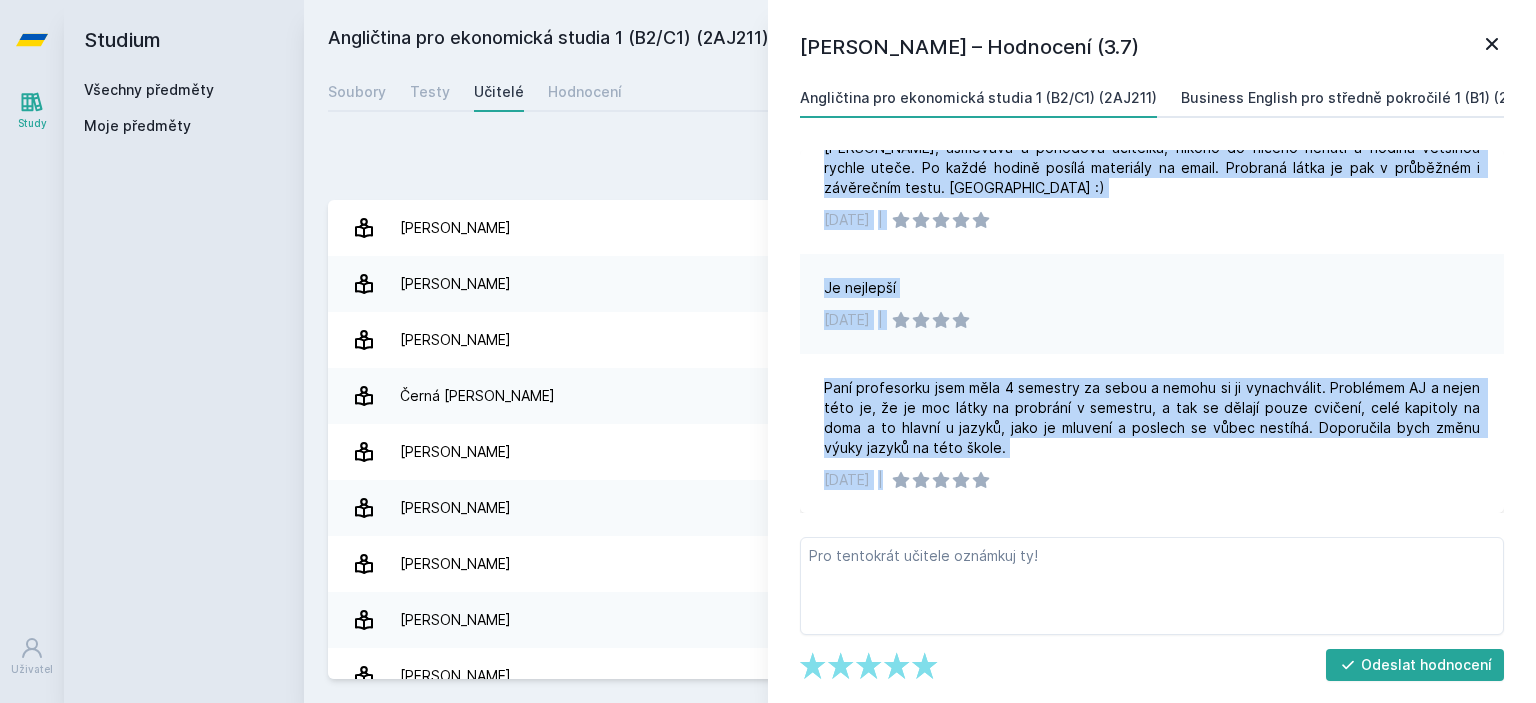 click on "Business English pro středně pokročilé 1 (B1) (2AJ111)" at bounding box center [1365, 98] 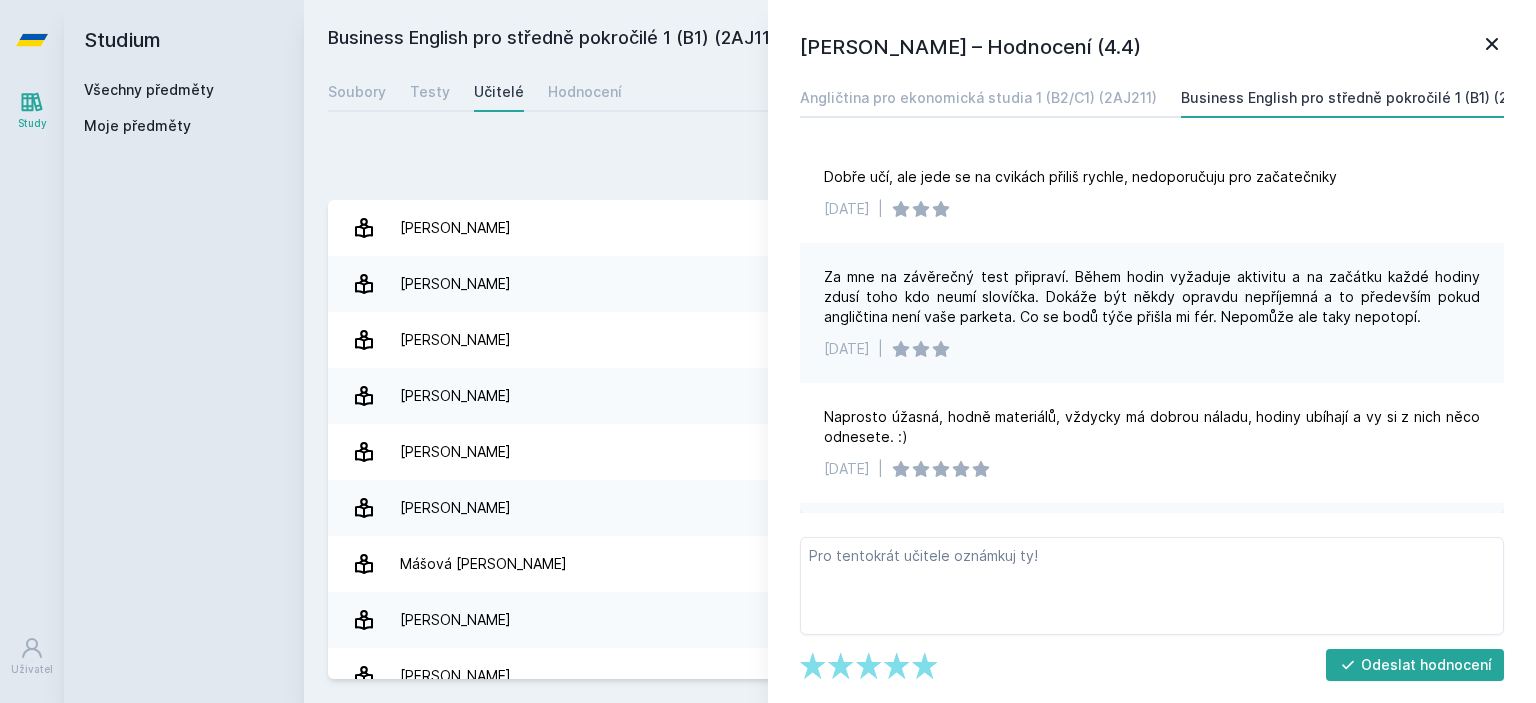 scroll, scrollTop: 0, scrollLeft: 0, axis: both 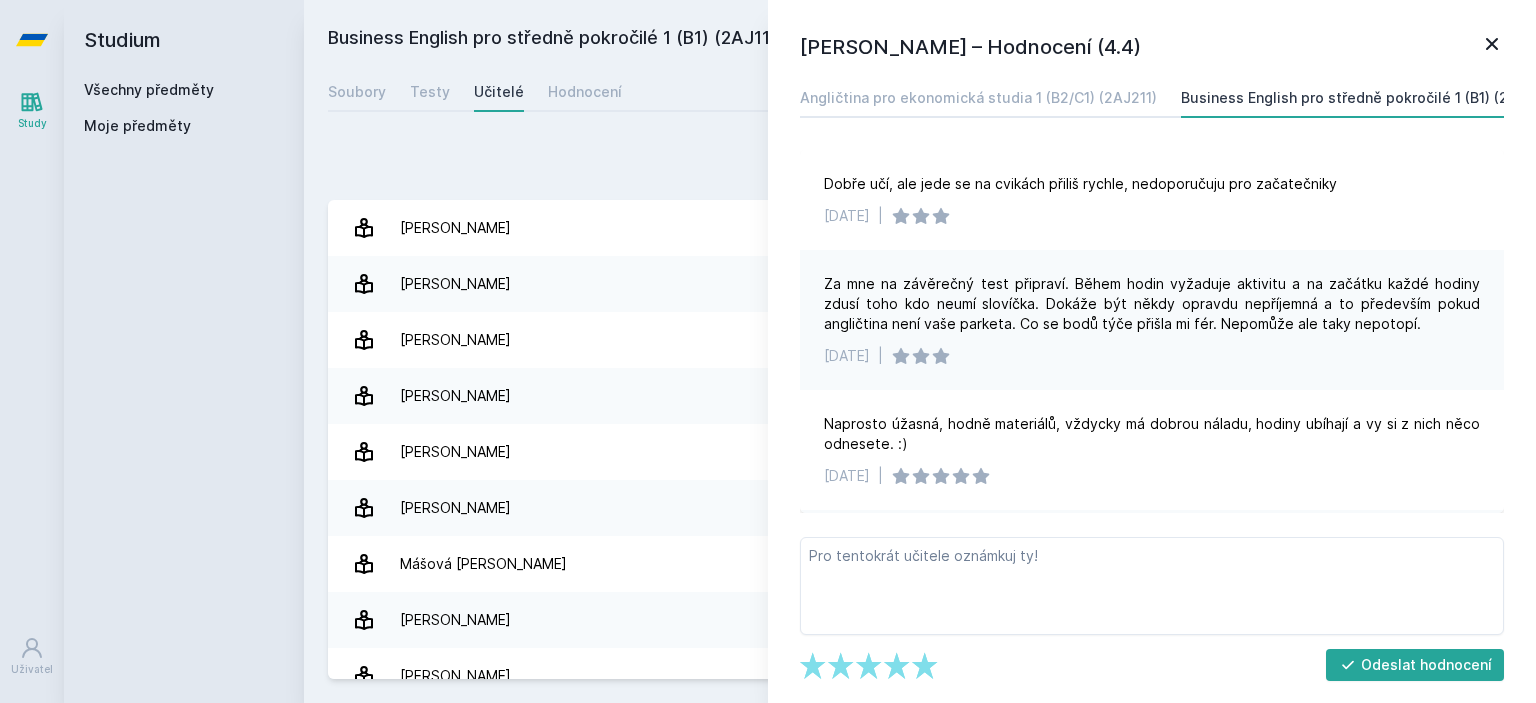 click on "Angličtina pro ekonomická studia 1 (B2/C1) (2AJ211)
Business English pro středně pokročilé 1 (B1) (2AJ111)
Business English pro středně pokročilé 2 (B1) (2AJ112)
Dobře učí, ale jede se na cvikách přiliš rychle, nedoporučuju pro začatečniky   9. 6. 2021   |   Za mne na závěrečný test připraví. Během hodin vyžaduje aktivitu a na začátku každé hodiny zdusí toho kdo neumí slovíčka. Dokáže být někdy opravdu nepříjemná a to především pokud angličtina není vaše parketa. Co se bodů týče přišla mi fér. Nepomůže ale taky nepotopí.   5. 2. 2021   |   Naprosto úžasná, hodně materiálů, vždycky má dobrou náladu, hodiny ubíhají a vy si z nich něco odnesete. :)   24. 1. 2019   |     22. 1. 2018   |     18. 1. 2018   |   Je nejlepší    18. 3. 2015   |     29. 10. 2014   |     25. 8. 2014   |     9. 1. 2014   |           Jejda, něco se pokazilo." at bounding box center (1152, 295) 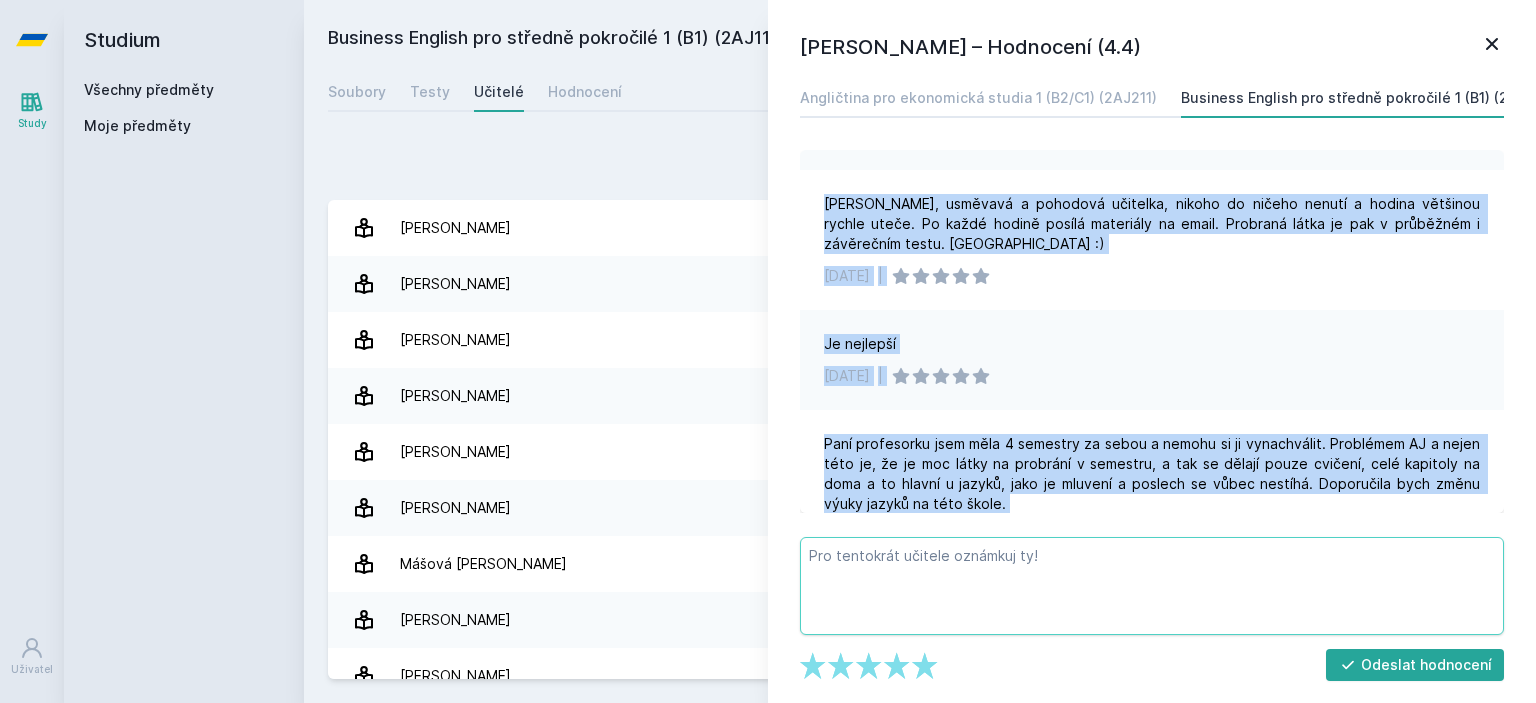 scroll, scrollTop: 816, scrollLeft: 0, axis: vertical 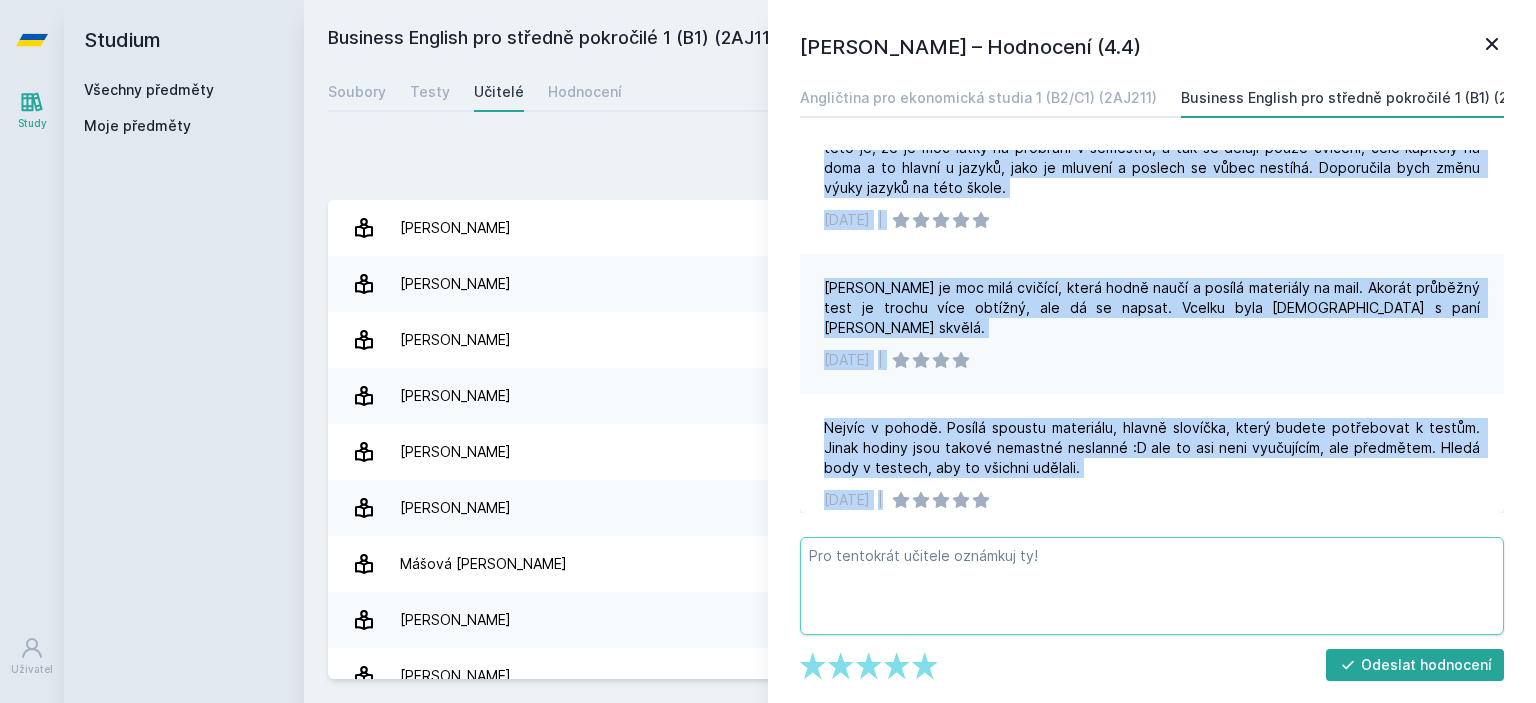 drag, startPoint x: 827, startPoint y: 180, endPoint x: 1024, endPoint y: 569, distance: 436.039 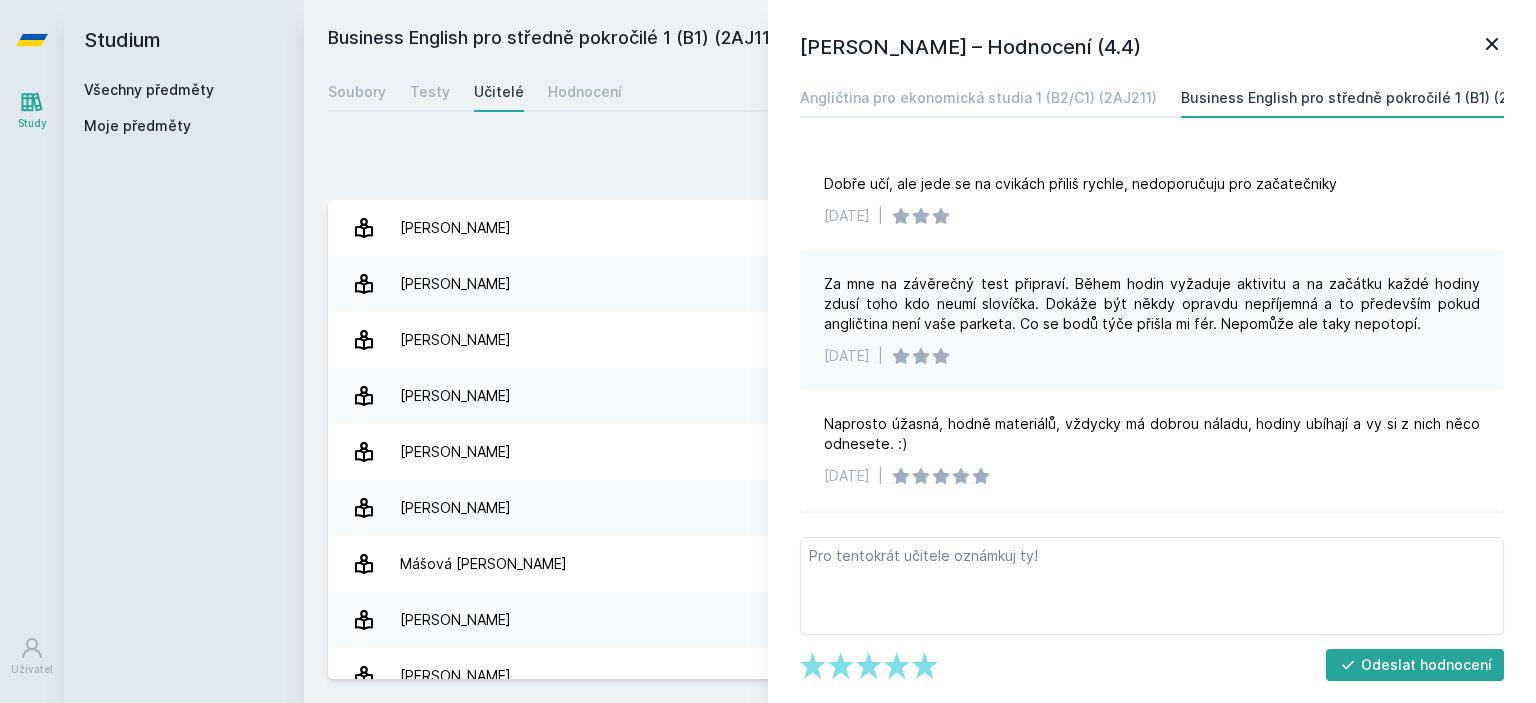 scroll, scrollTop: 0, scrollLeft: 0, axis: both 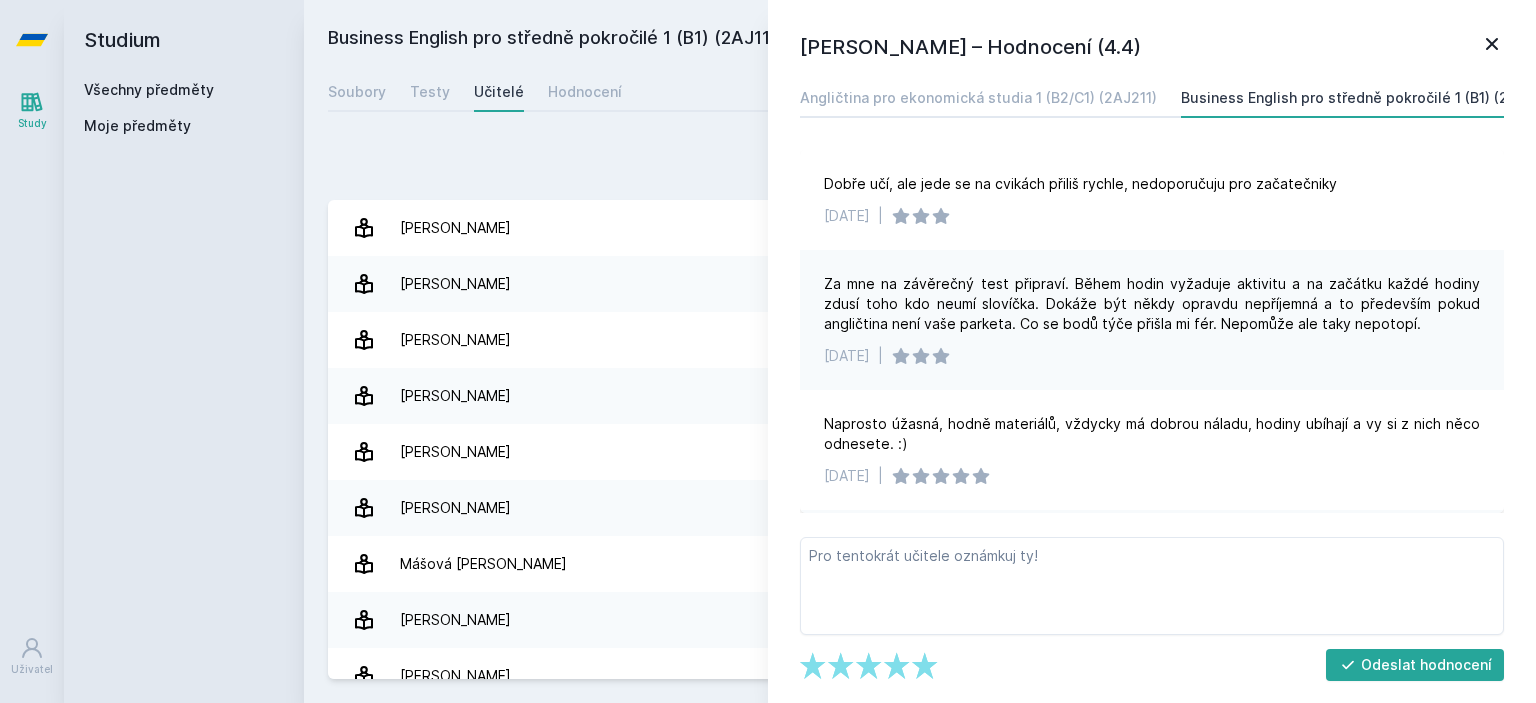 drag, startPoint x: 1183, startPoint y: 39, endPoint x: 1535, endPoint y: 168, distance: 374.8933 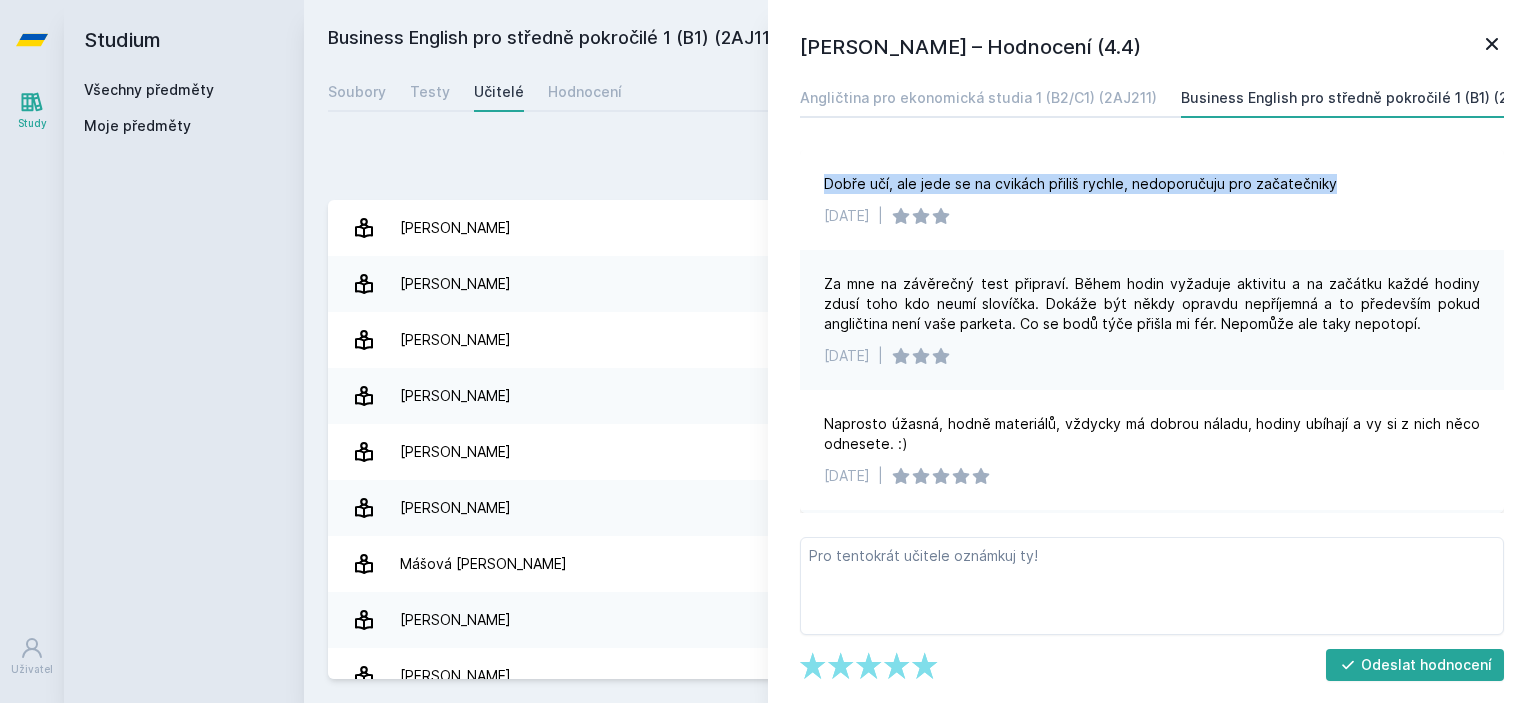 drag, startPoint x: 1412, startPoint y: 146, endPoint x: 1472, endPoint y: 99, distance: 76.2168 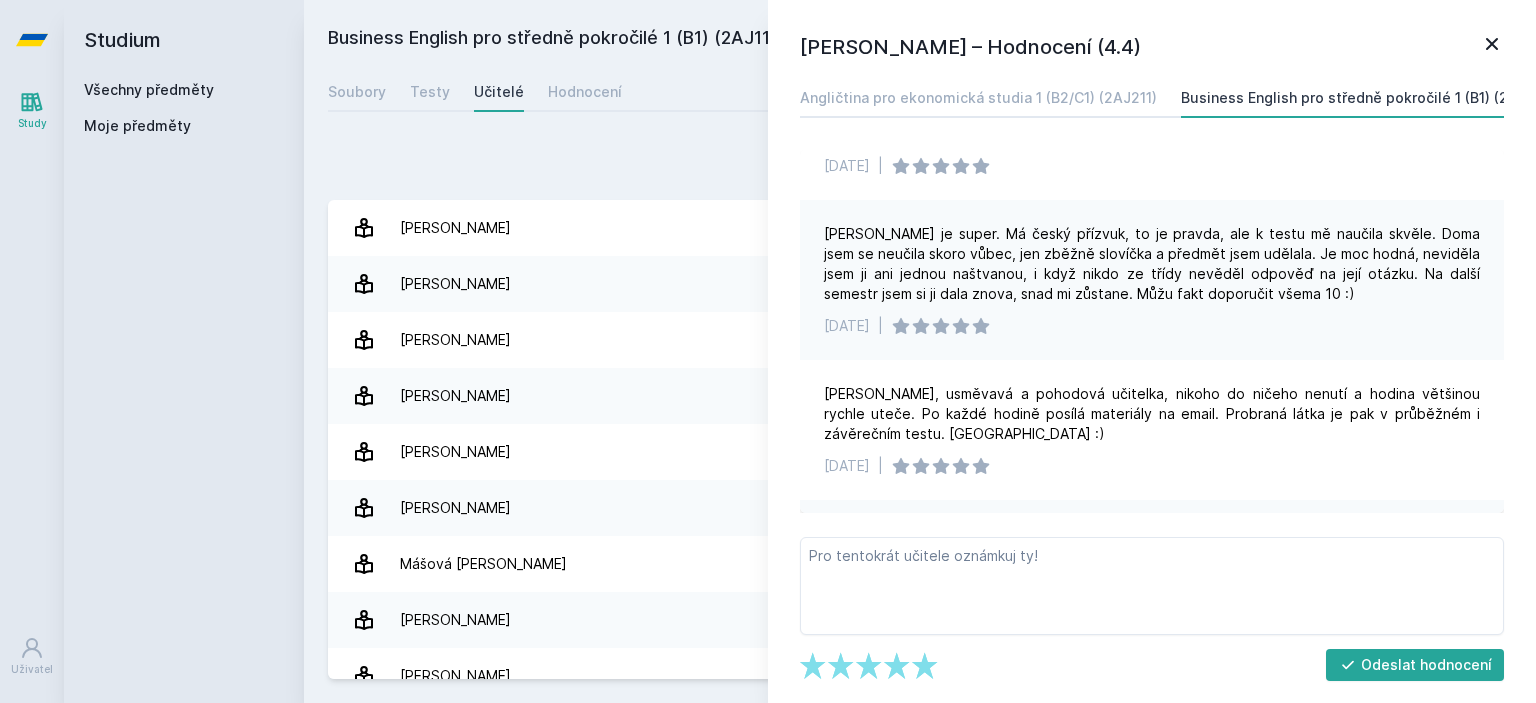 scroll, scrollTop: 316, scrollLeft: 0, axis: vertical 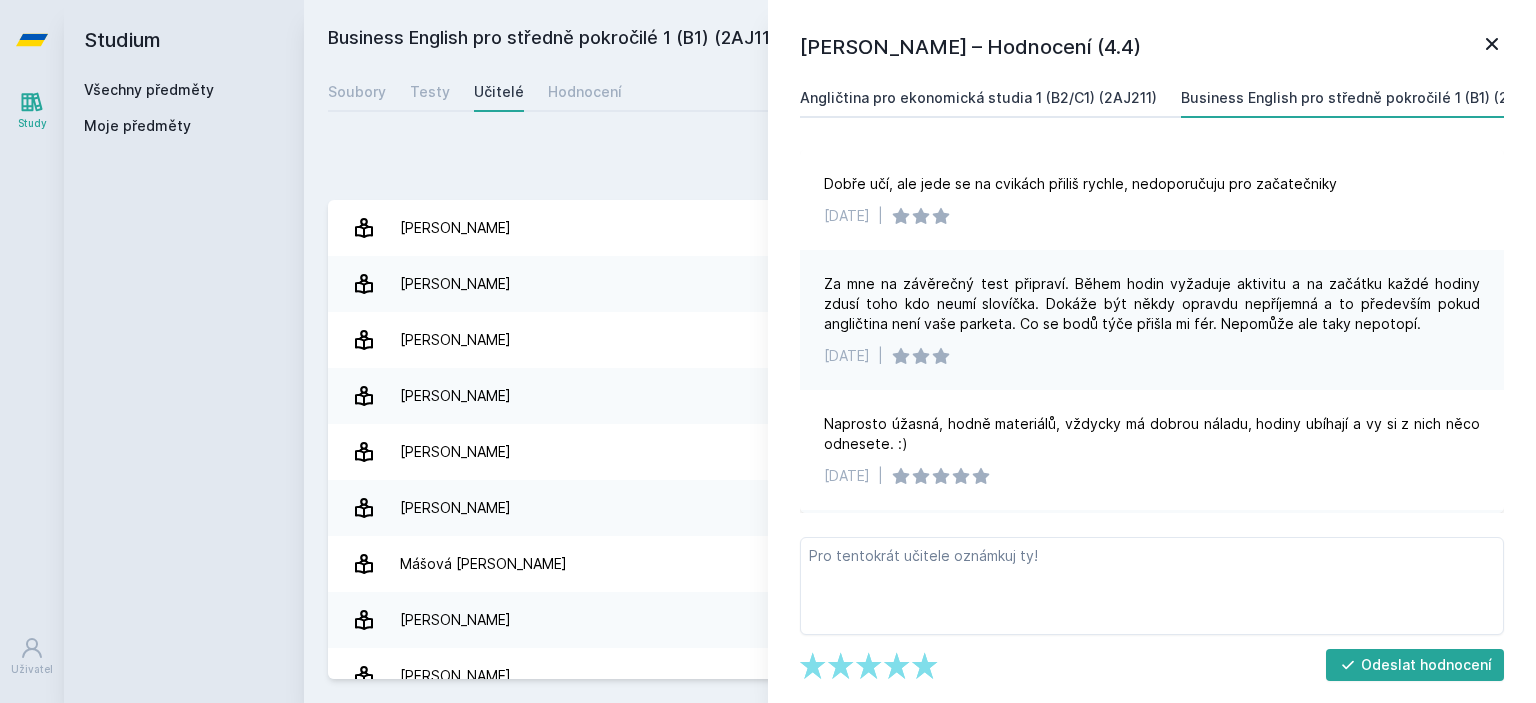 click on "Angličtina pro ekonomická studia 1 (B2/C1) (2AJ211)" at bounding box center (978, 98) 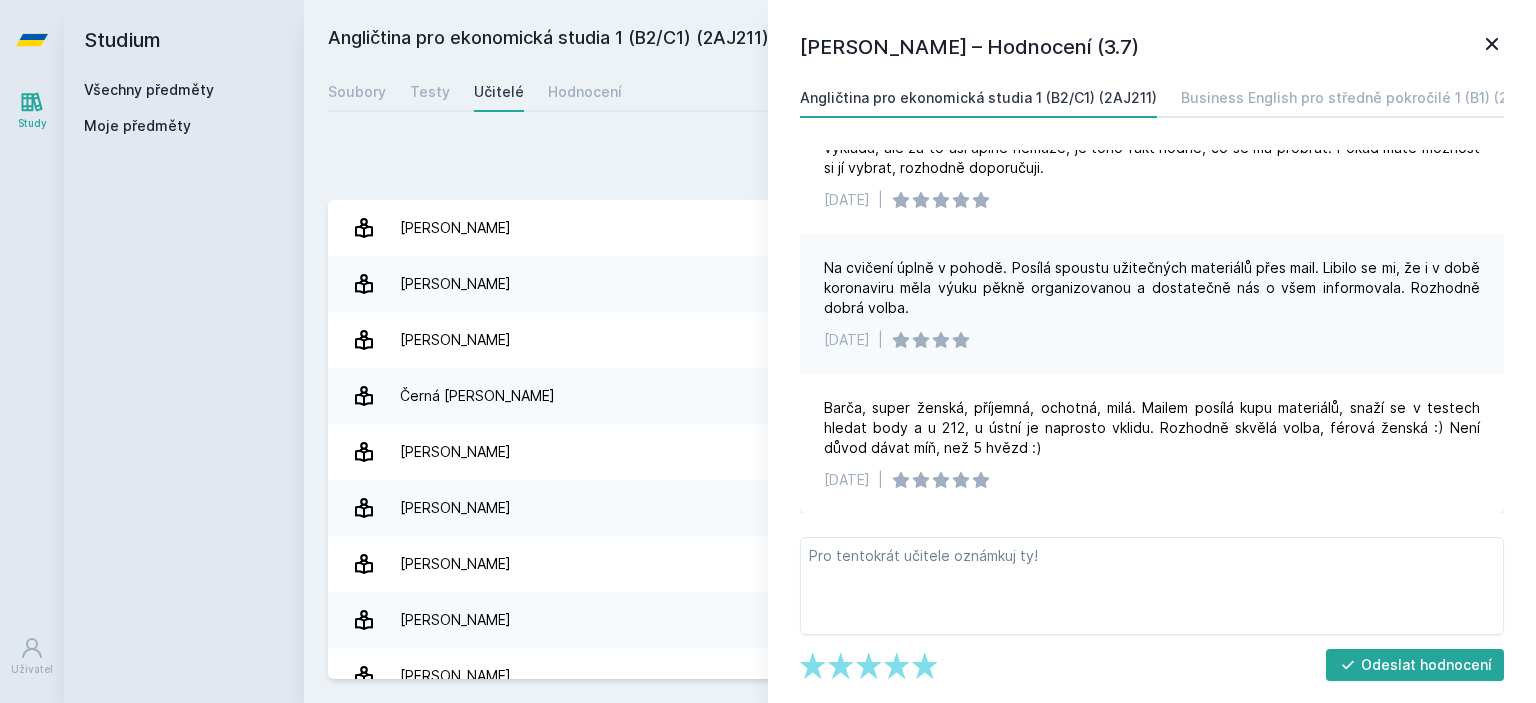 scroll, scrollTop: 0, scrollLeft: 0, axis: both 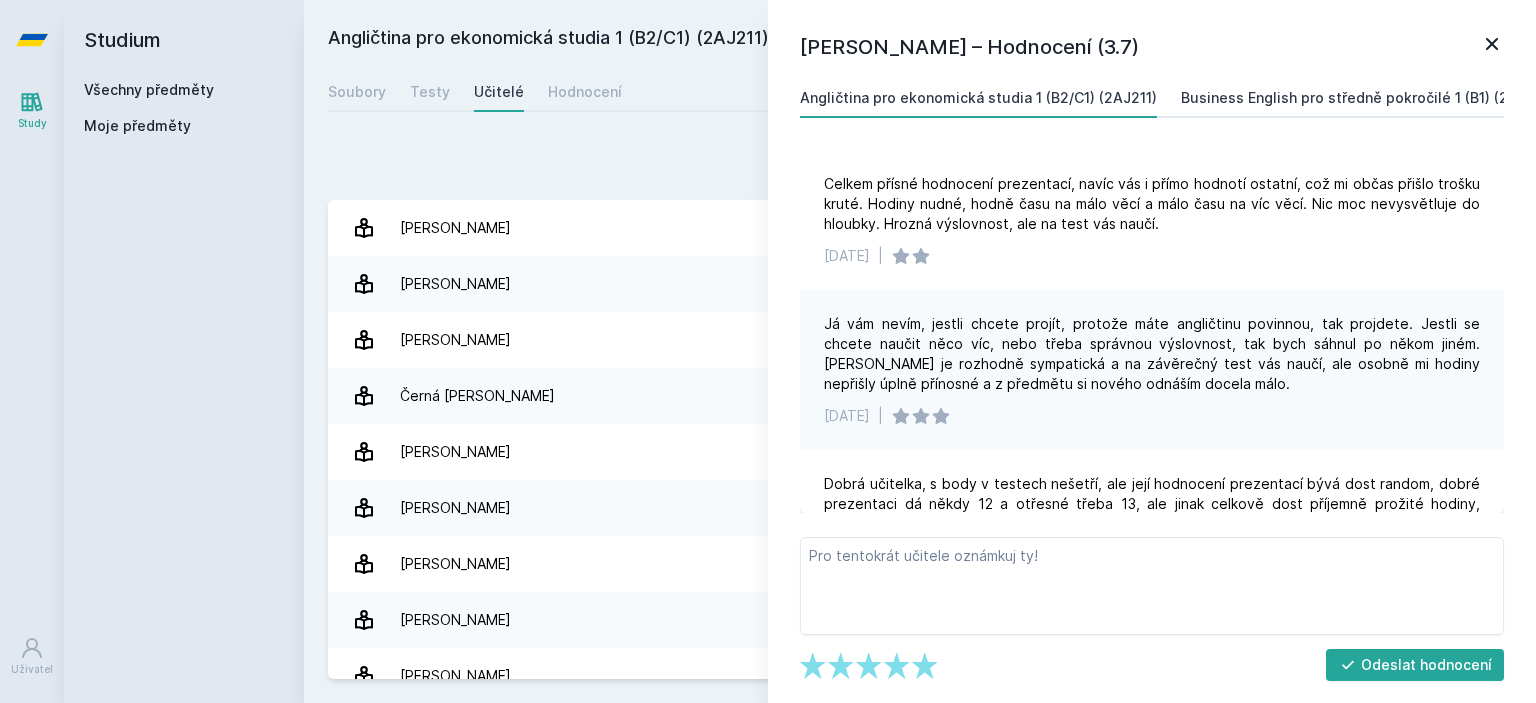 click on "Business English pro středně pokročilé 1 (B1) (2AJ111)" at bounding box center (1365, 98) 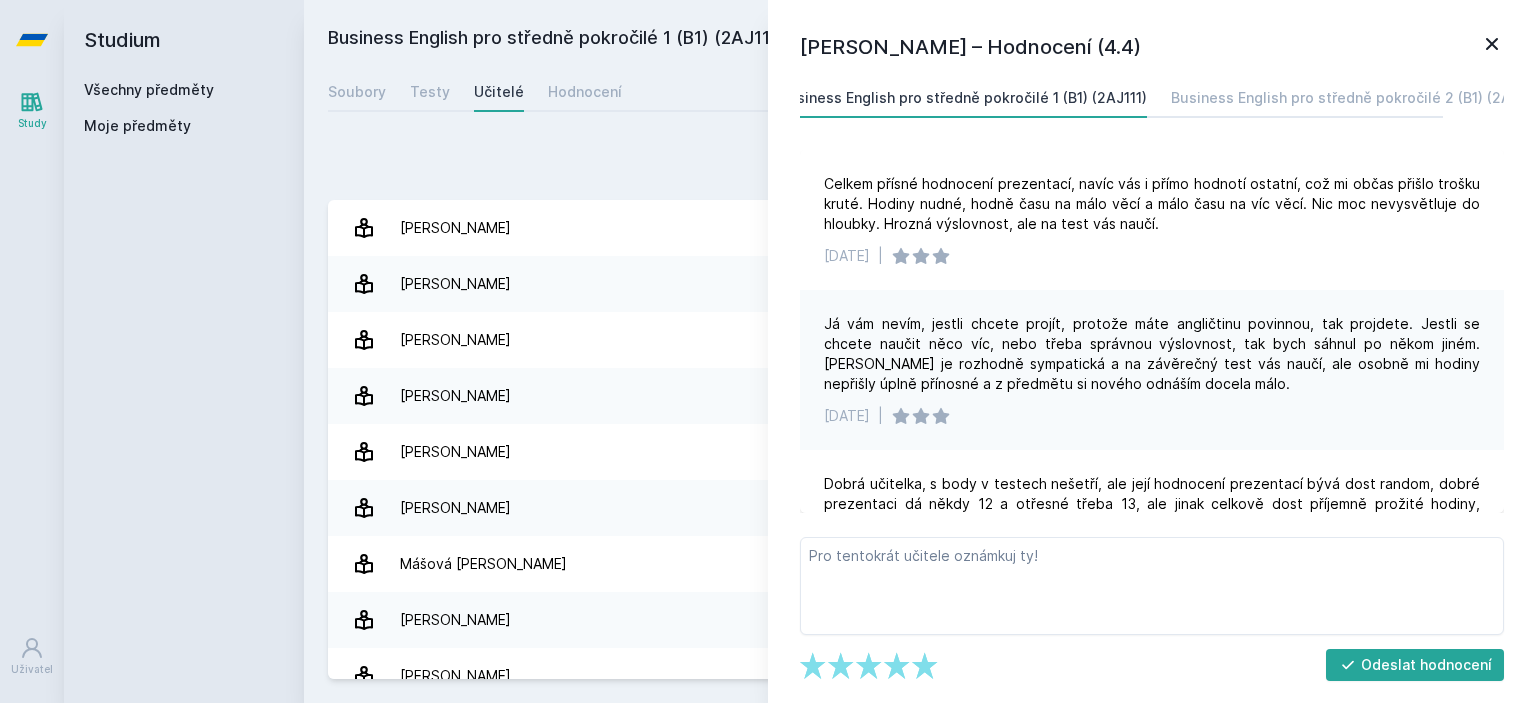 scroll, scrollTop: 0, scrollLeft: 414, axis: horizontal 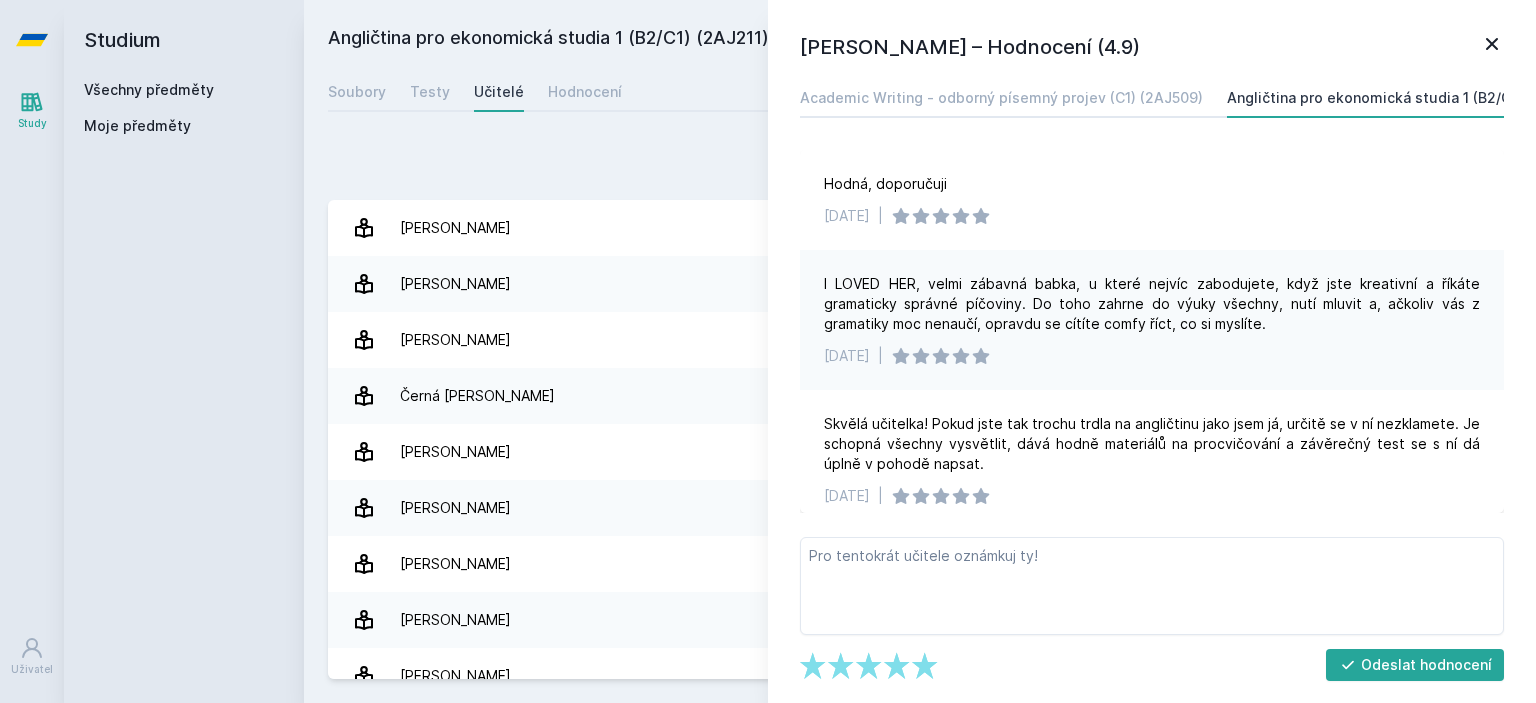 click on "Angličtina pro ekonomická studia 1 (B2/C1) (2AJ211)" at bounding box center (1405, 98) 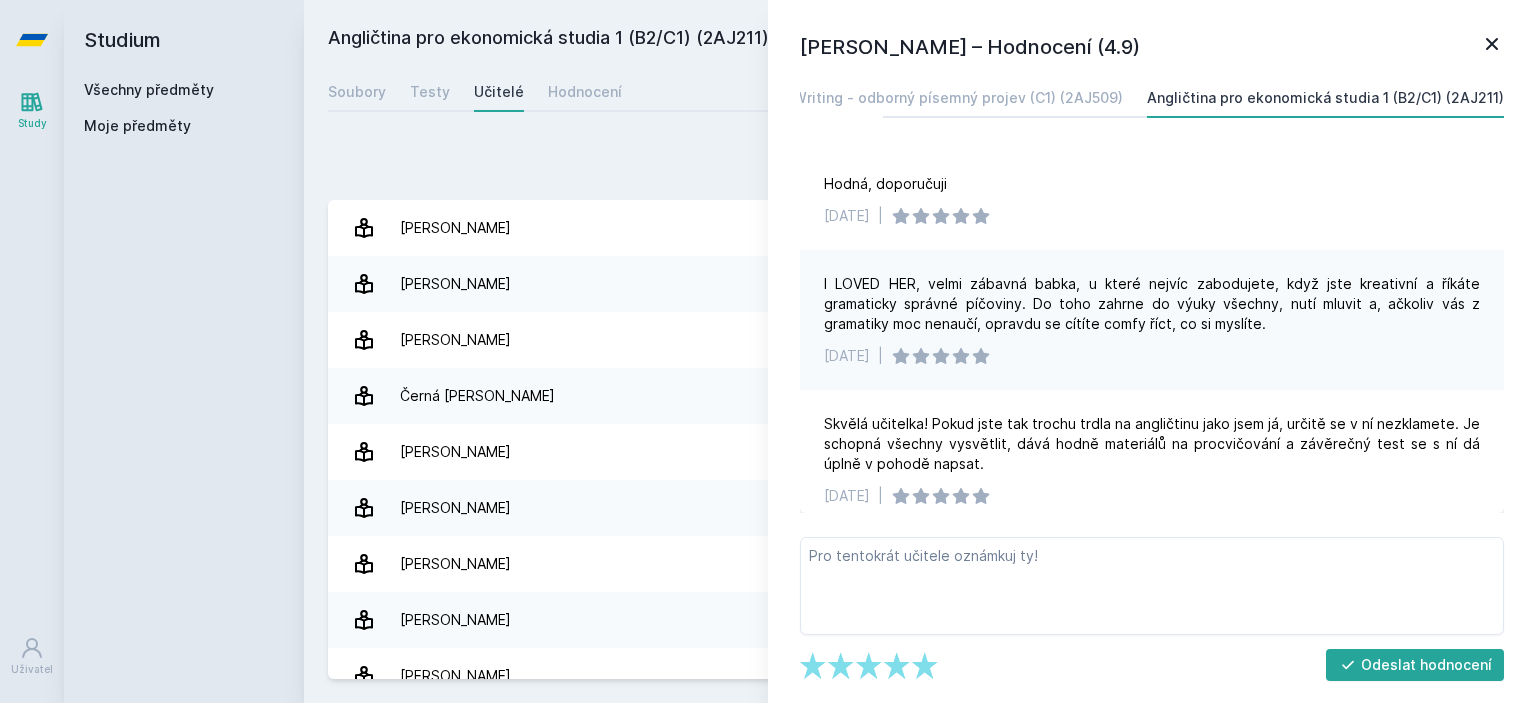 scroll, scrollTop: 0, scrollLeft: 311, axis: horizontal 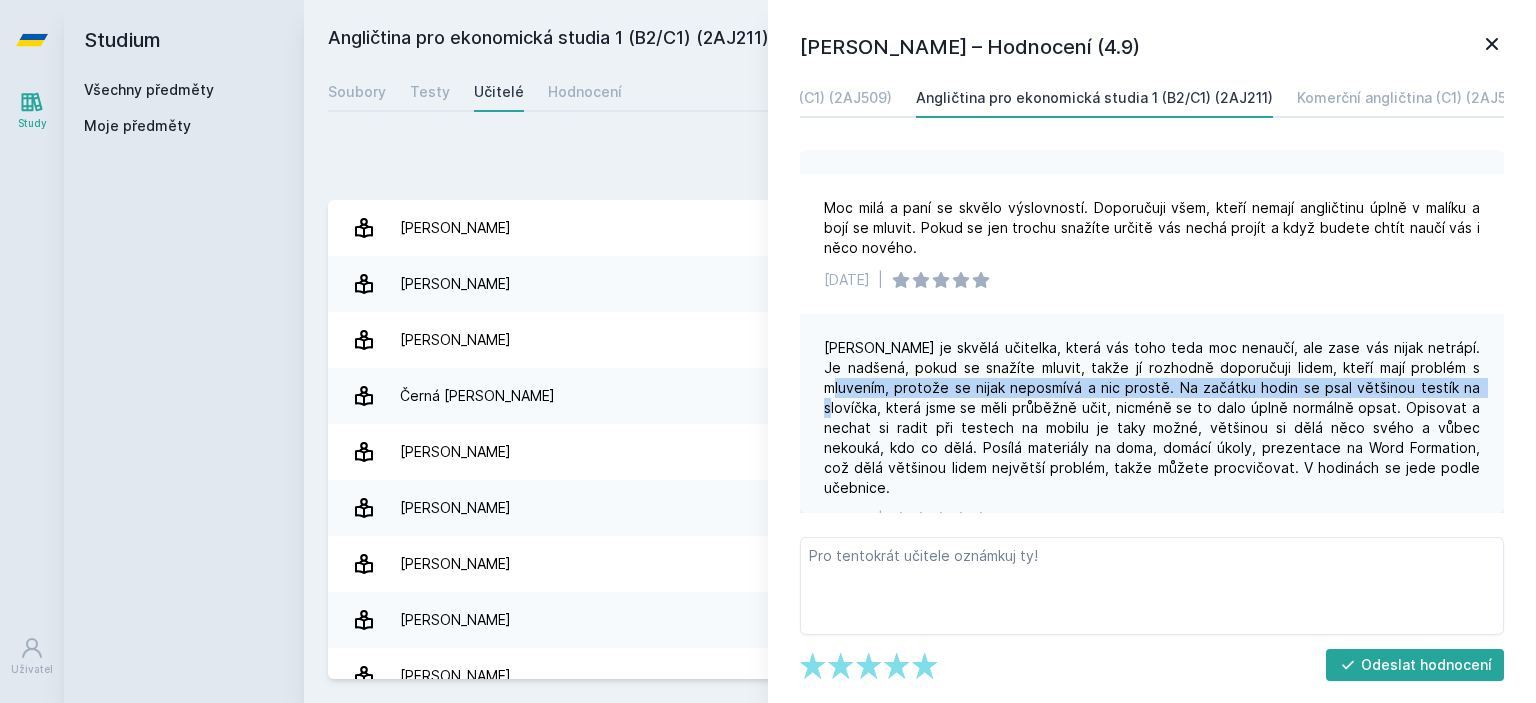 drag, startPoint x: 1479, startPoint y: 367, endPoint x: 1497, endPoint y: 398, distance: 35.846897 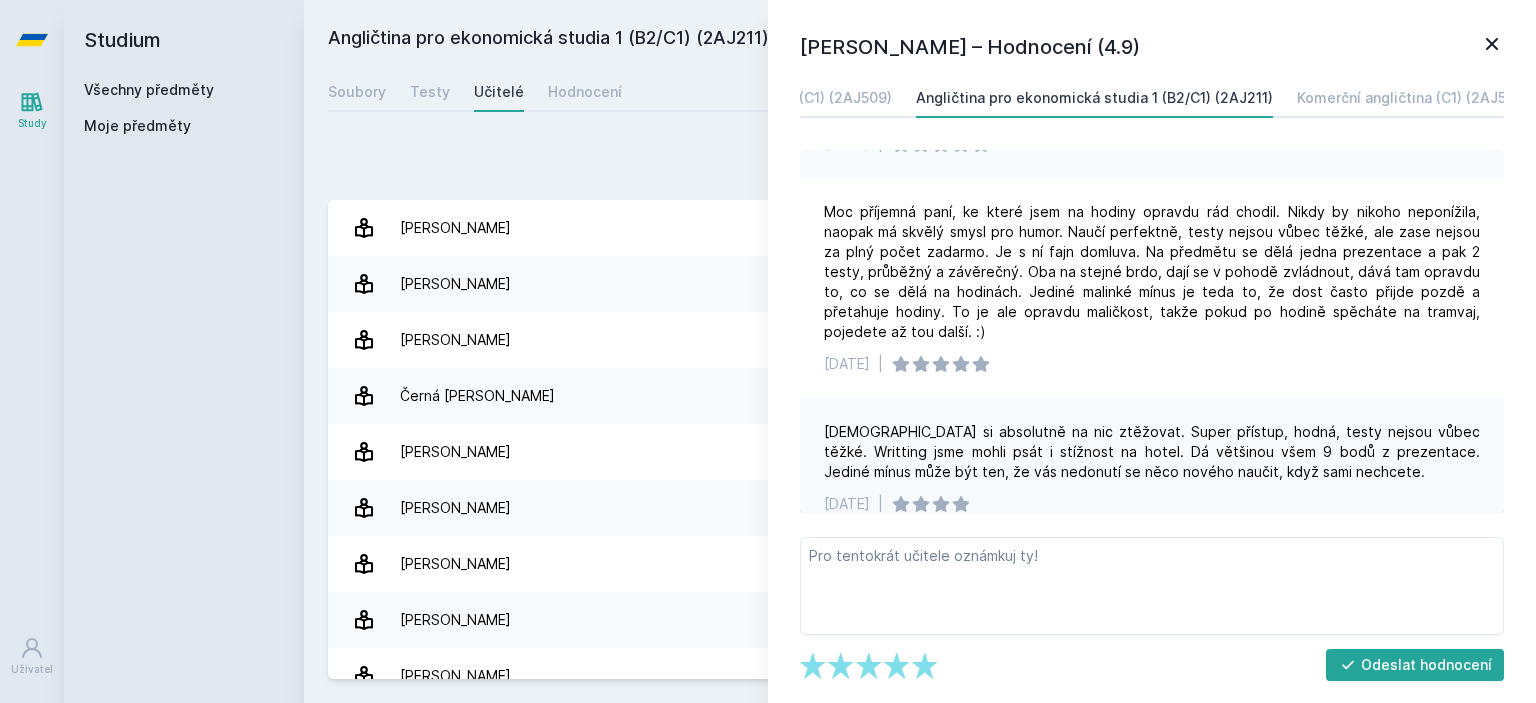 scroll, scrollTop: 1256, scrollLeft: 0, axis: vertical 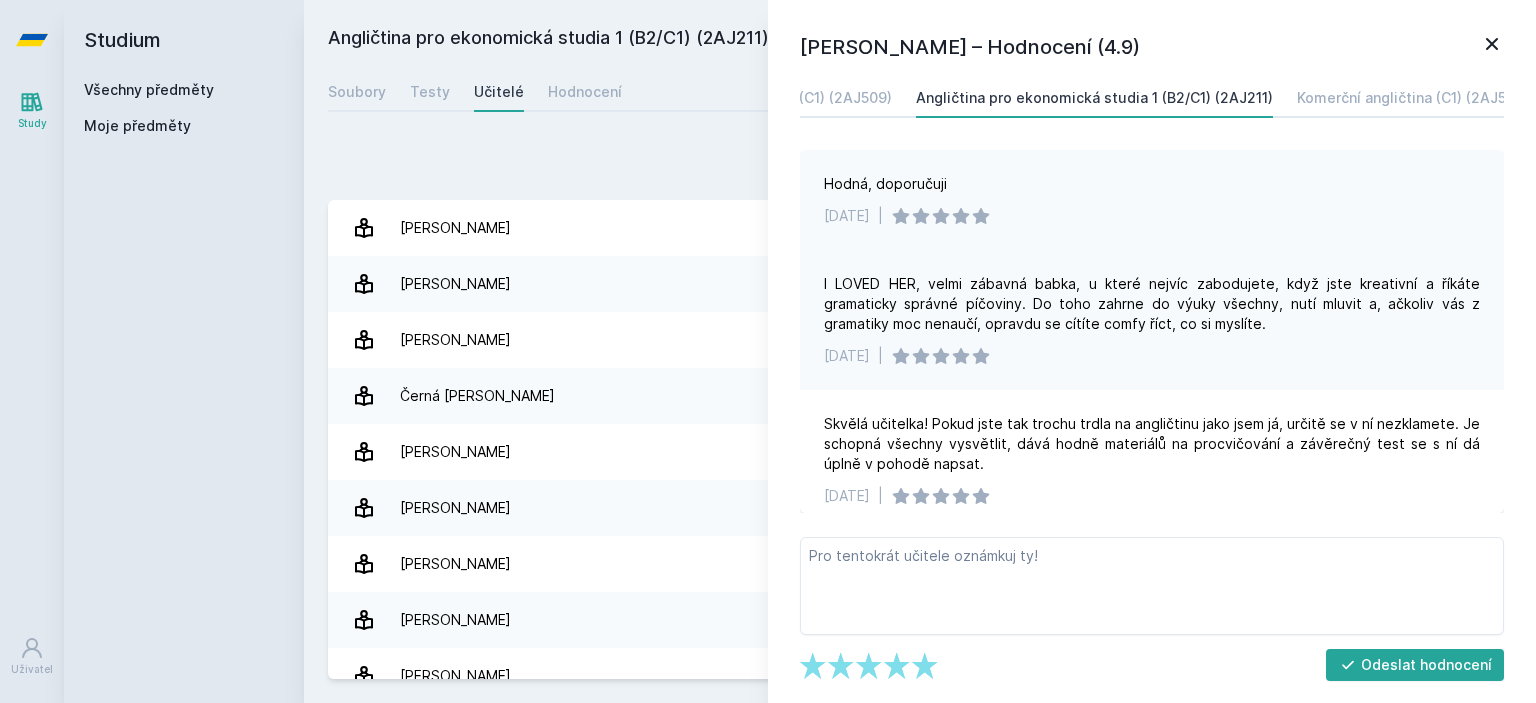 click on "Hodná, doporučuji    [DATE]   |" at bounding box center (1152, 200) 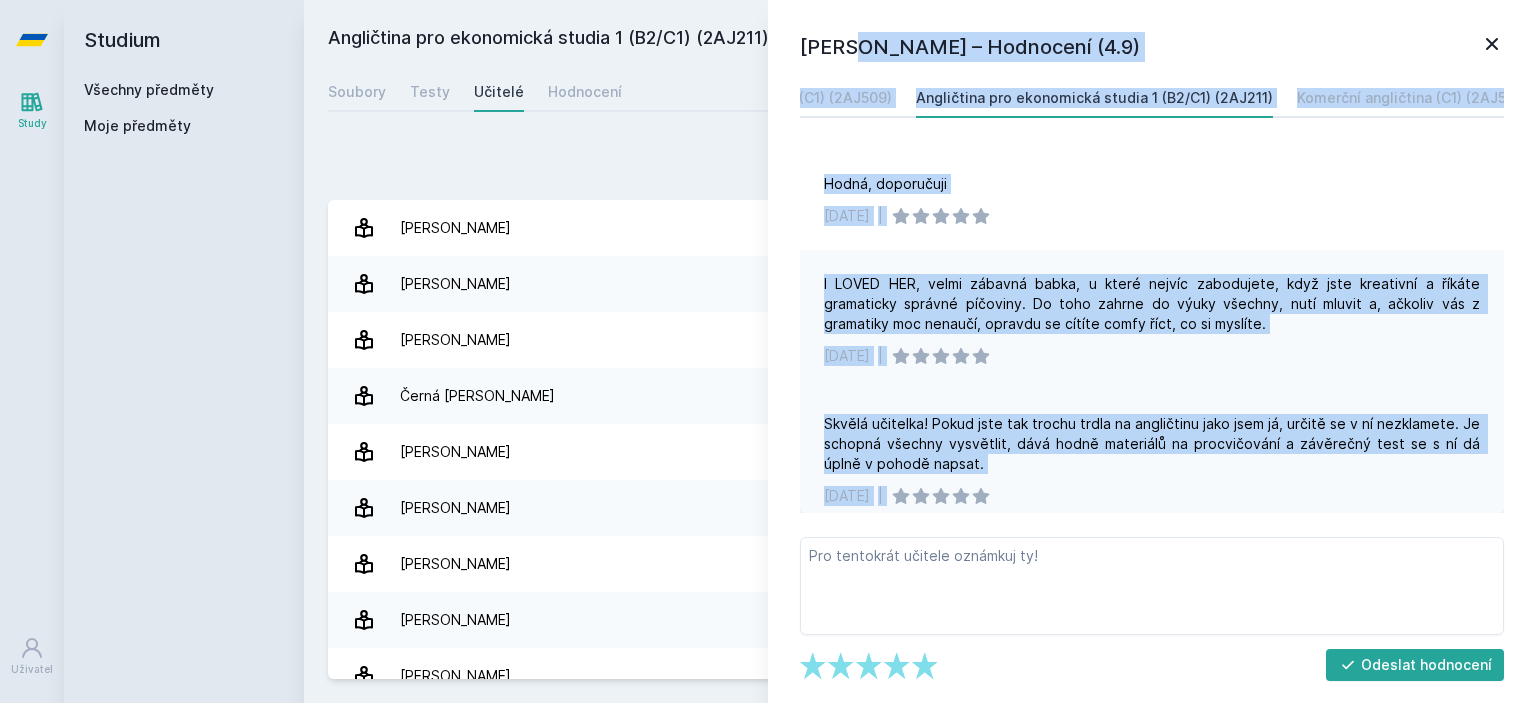 drag, startPoint x: 800, startPoint y: 51, endPoint x: 1010, endPoint y: 495, distance: 491.1578 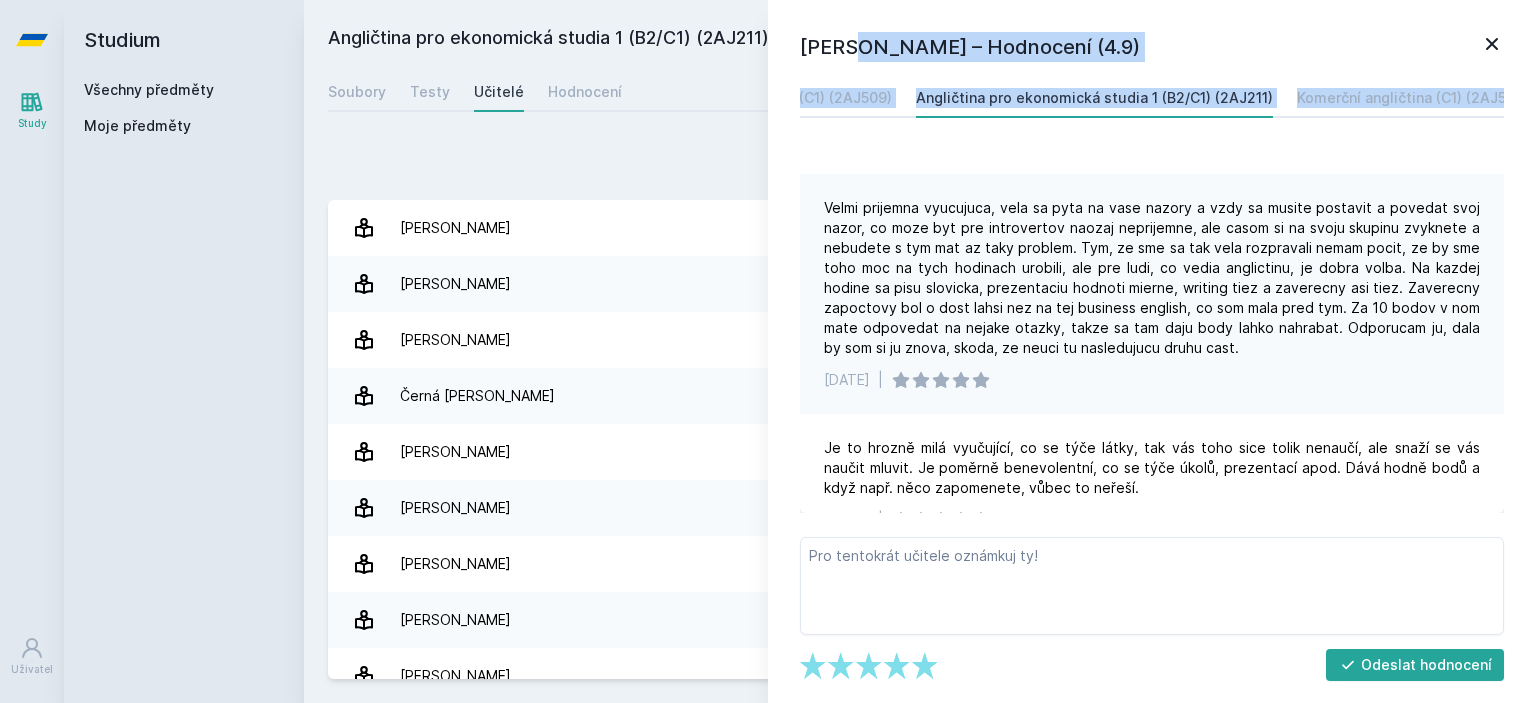 scroll, scrollTop: 364, scrollLeft: 0, axis: vertical 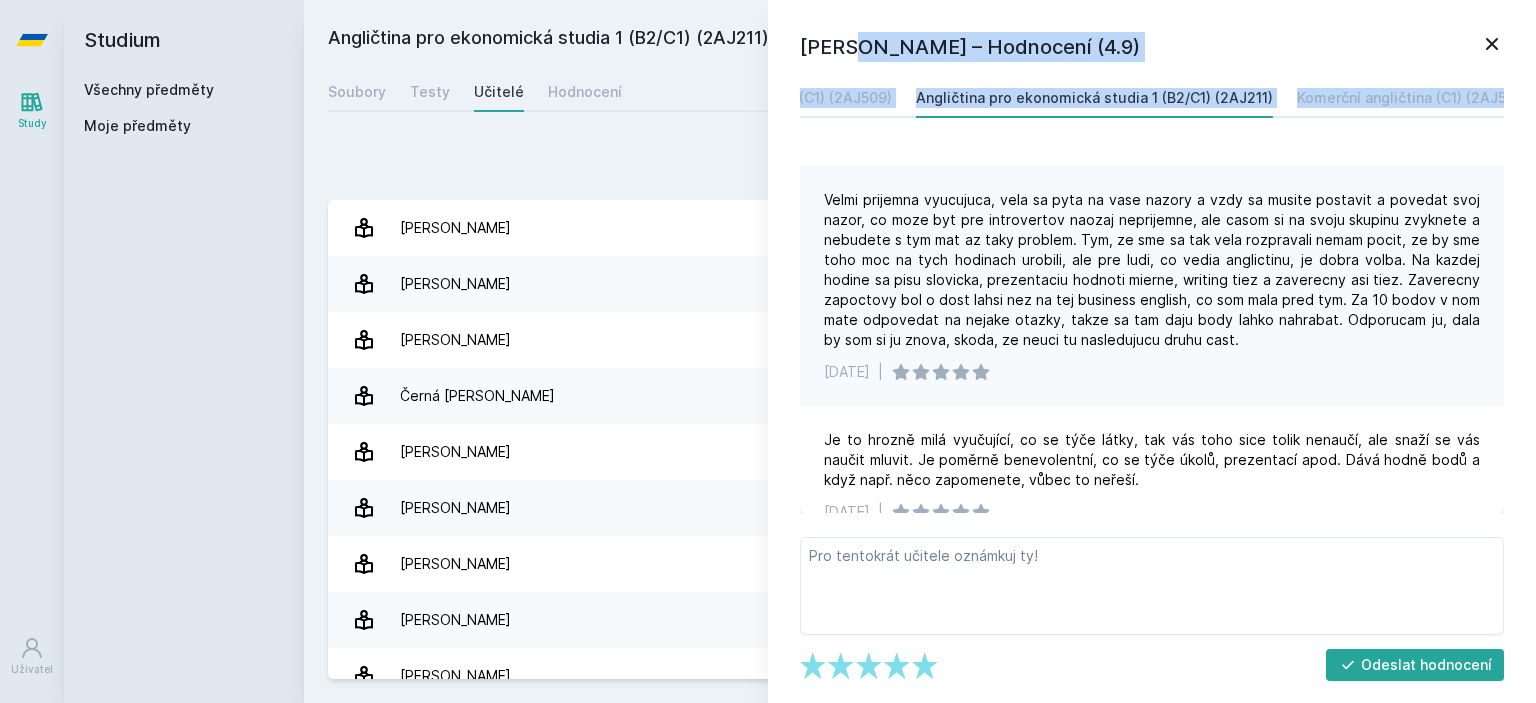 click on "Velmi prijemna vyucujuca, vela sa pyta na vase nazory a vzdy sa musite postavit a povedat svoj nazor, co moze byt pre introvertov naozaj neprijemne, ale casom si na svoju skupinu zvyknete a nebudete s tym mat az taky problem. Tym, ze sme sa tak vela rozpravali nemam pocit, ze by sme toho moc na tych hodinach urobili, ale pre ludi, co vedia anglictinu, je dobra volba. Na kazdej hodine sa pisu slovicka, prezentaciu hodnoti mierne, writing tiez a zaverecny asi tiez. Zaverecny zapoctovy bol o dost lahsi nez na tej business english, co som mala pred tym. Za 10 bodov v nom mate odpovedat na nejake otazky, takze sa tam daju body lahko nahrabat. Odporucam ju, dala by som si ju znova, skoda, ze neuci tu nasledujucu druhu cast." at bounding box center (1152, 270) 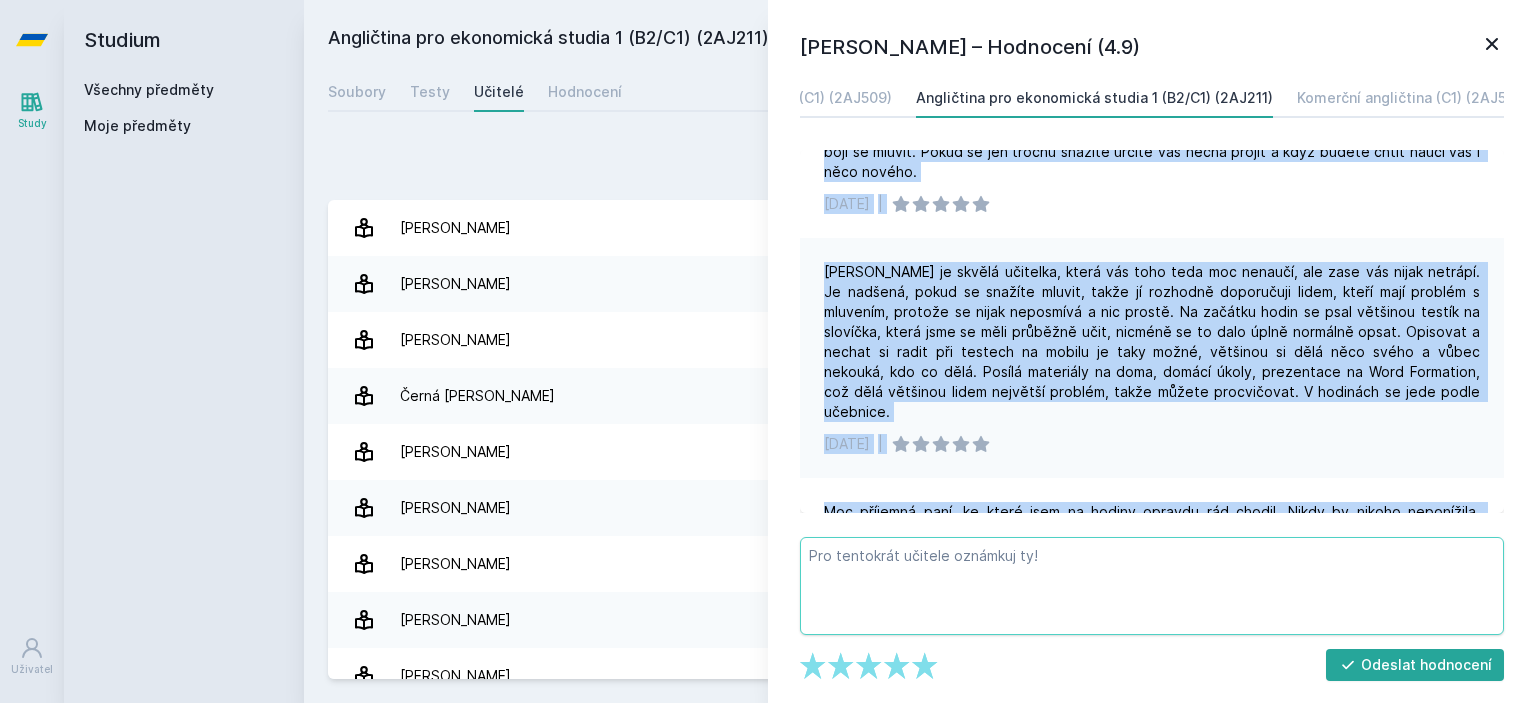 scroll, scrollTop: 1256, scrollLeft: 0, axis: vertical 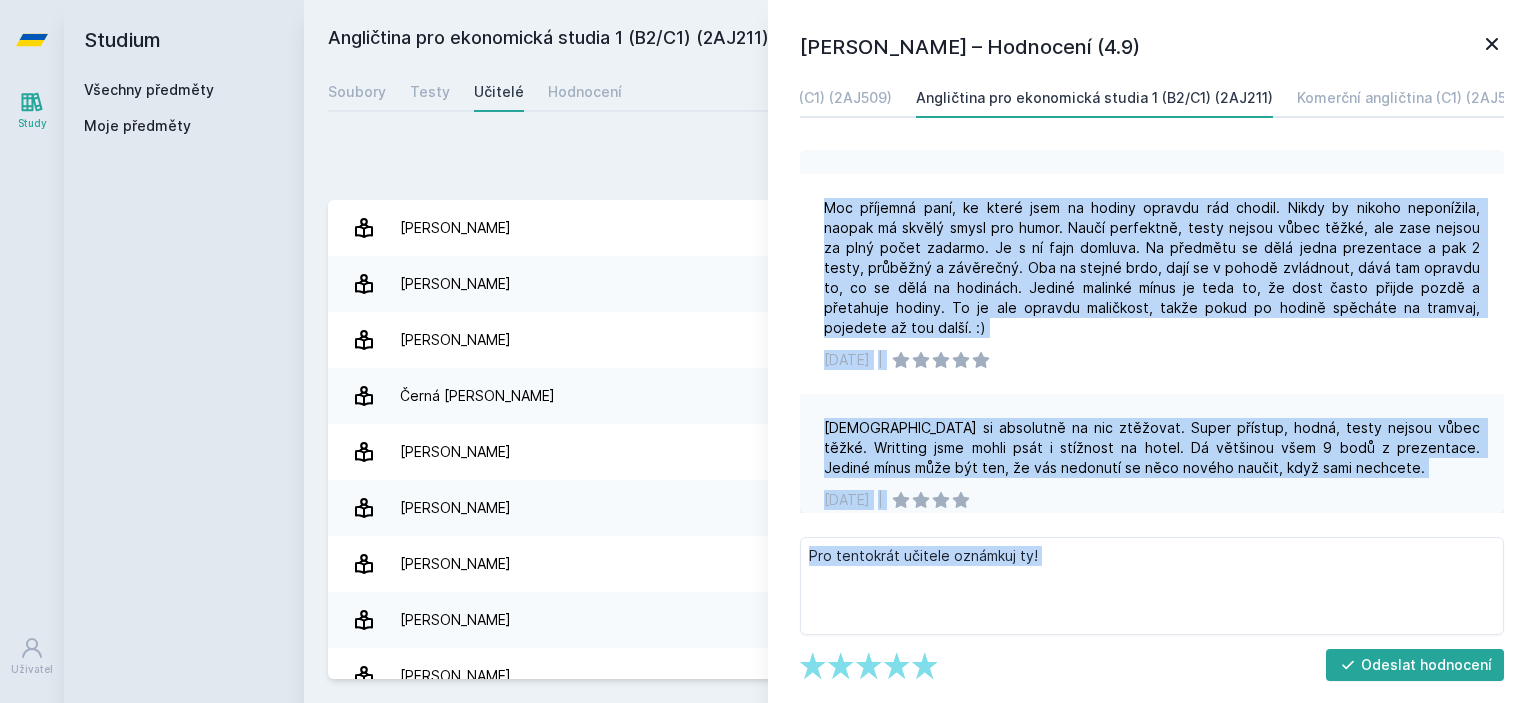 drag, startPoint x: 824, startPoint y: 195, endPoint x: 1083, endPoint y: 675, distance: 545.4182 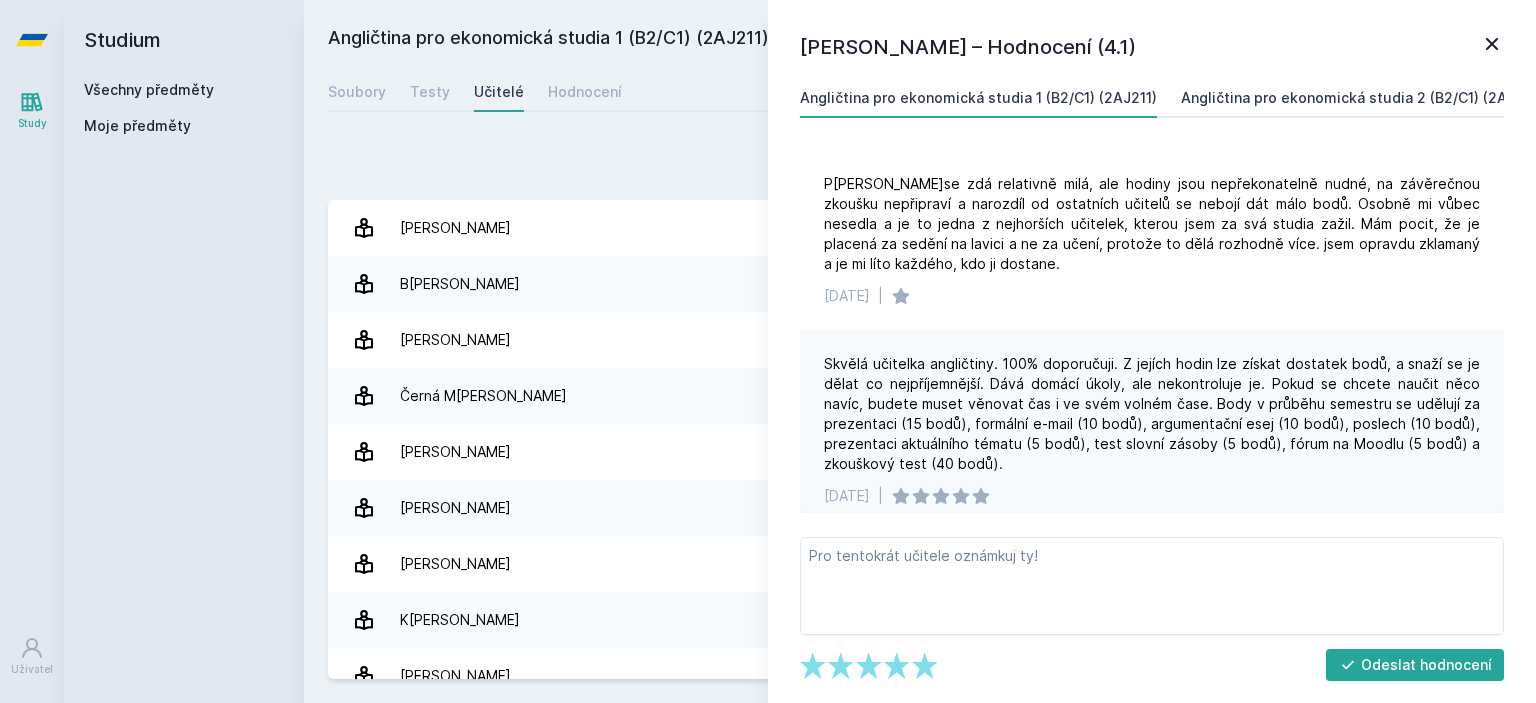 scroll, scrollTop: 0, scrollLeft: 0, axis: both 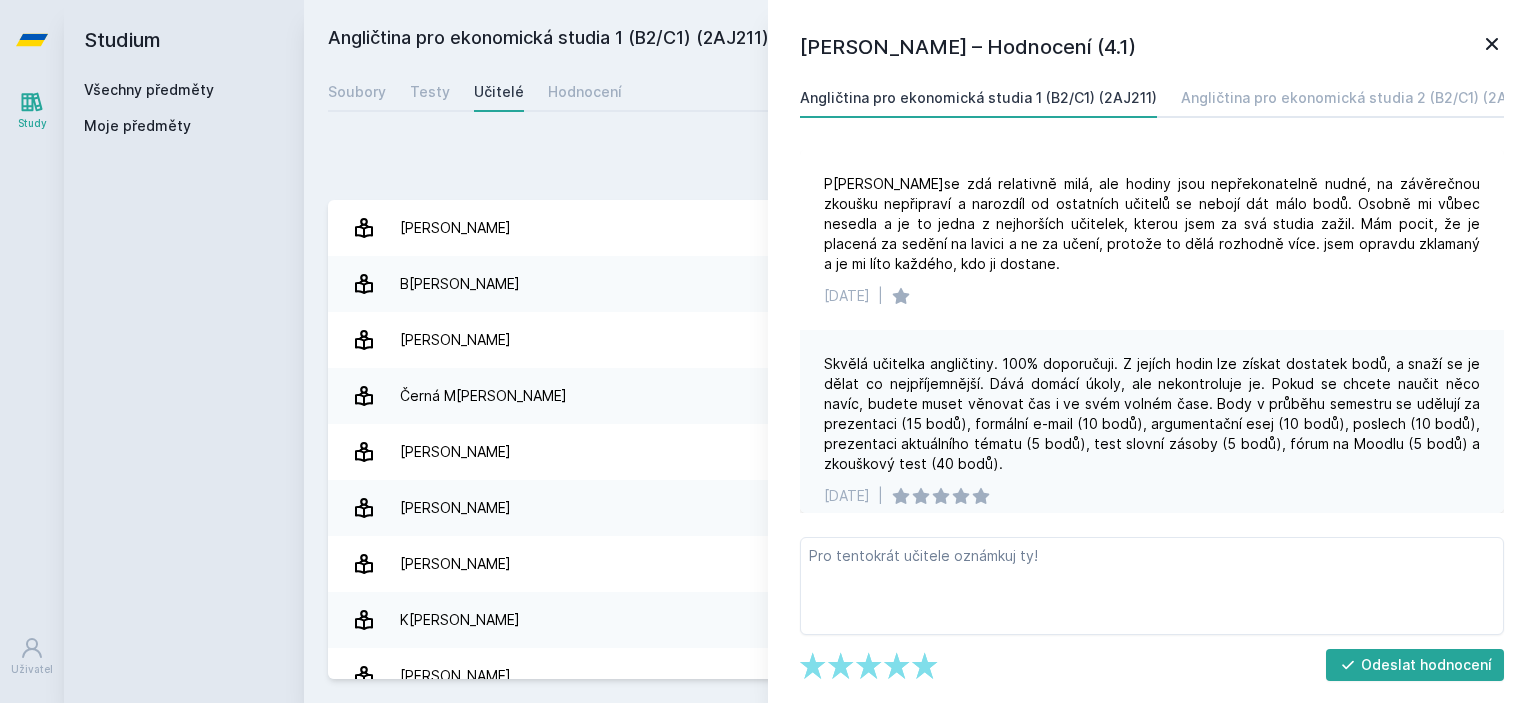 click on "Angličtina pro ekonomická studia 1 (B2/C1) (2AJ211)" at bounding box center [978, 98] 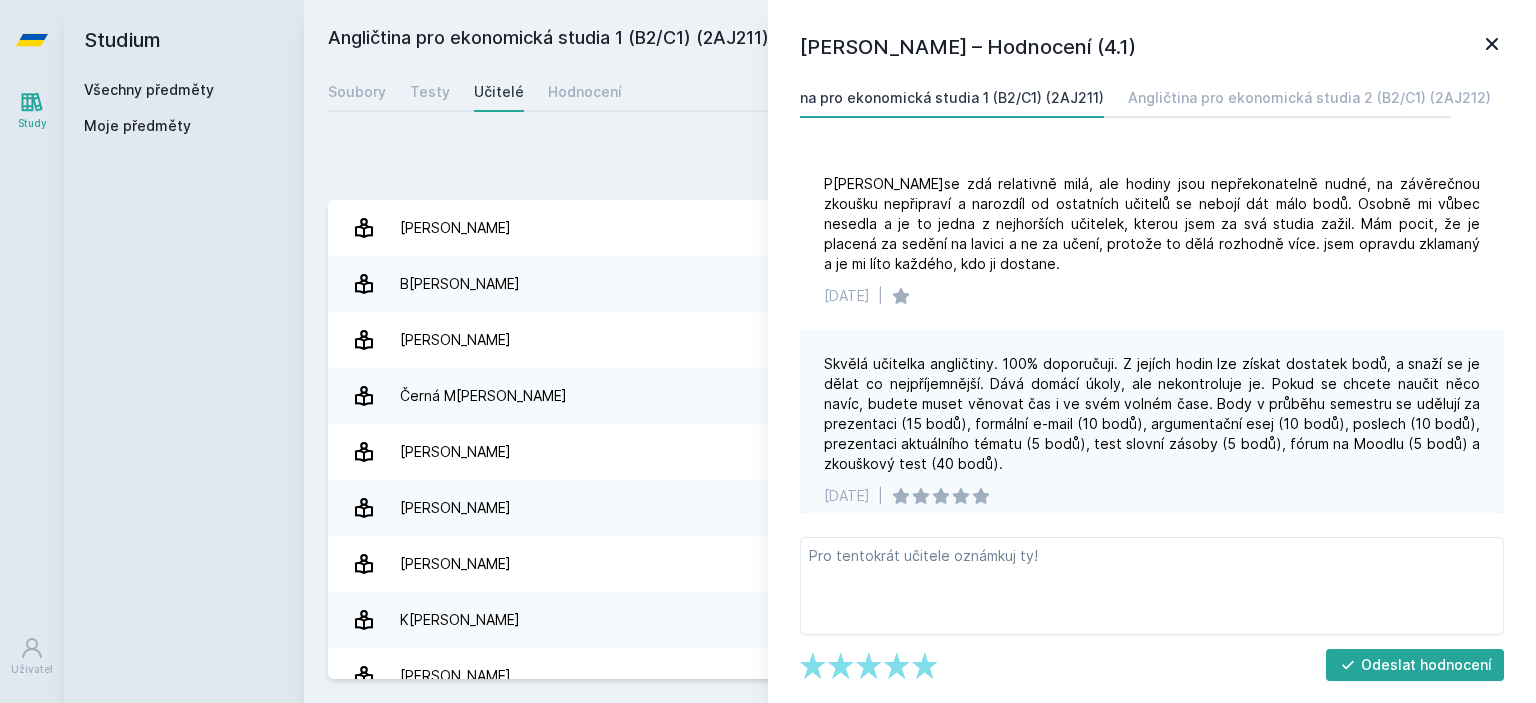 scroll, scrollTop: 0, scrollLeft: 0, axis: both 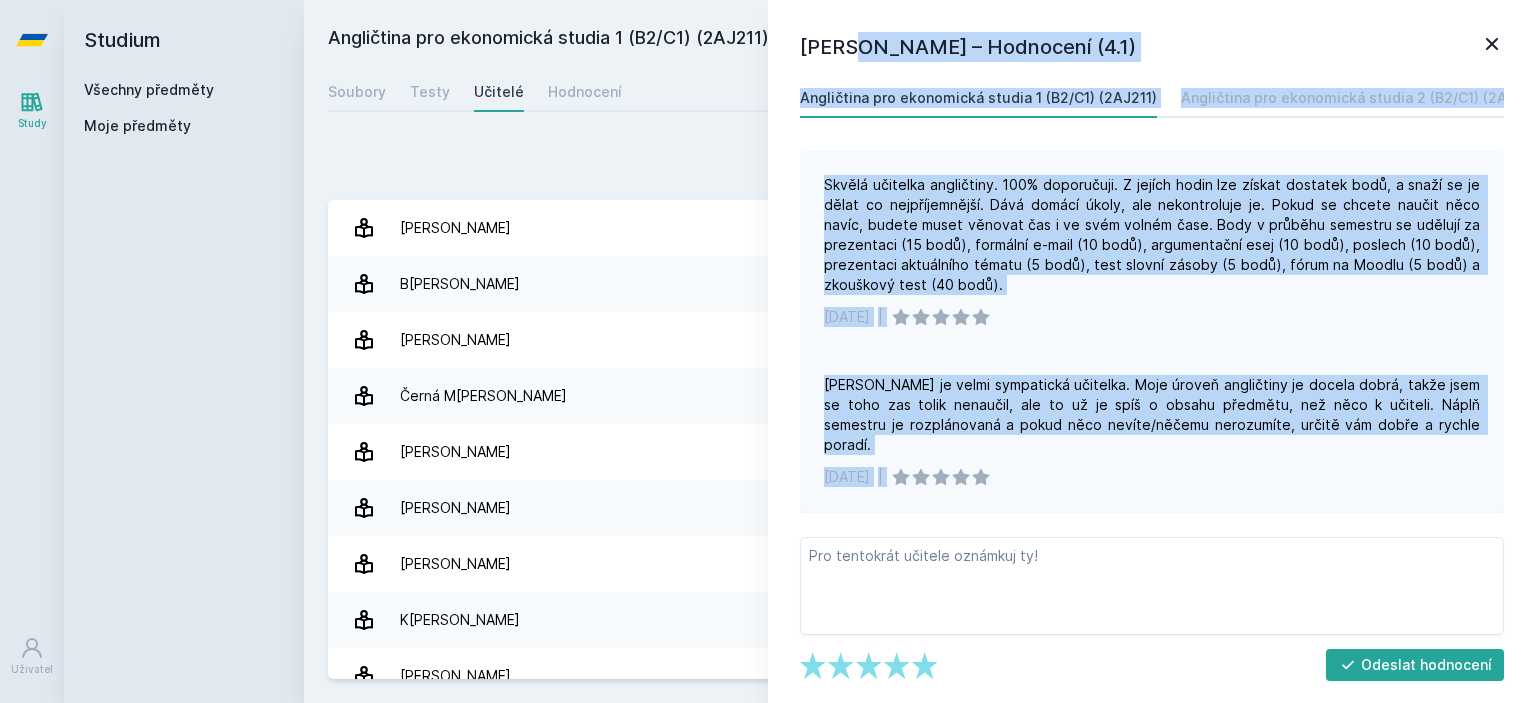 drag, startPoint x: 801, startPoint y: 43, endPoint x: 948, endPoint y: 459, distance: 441.20856 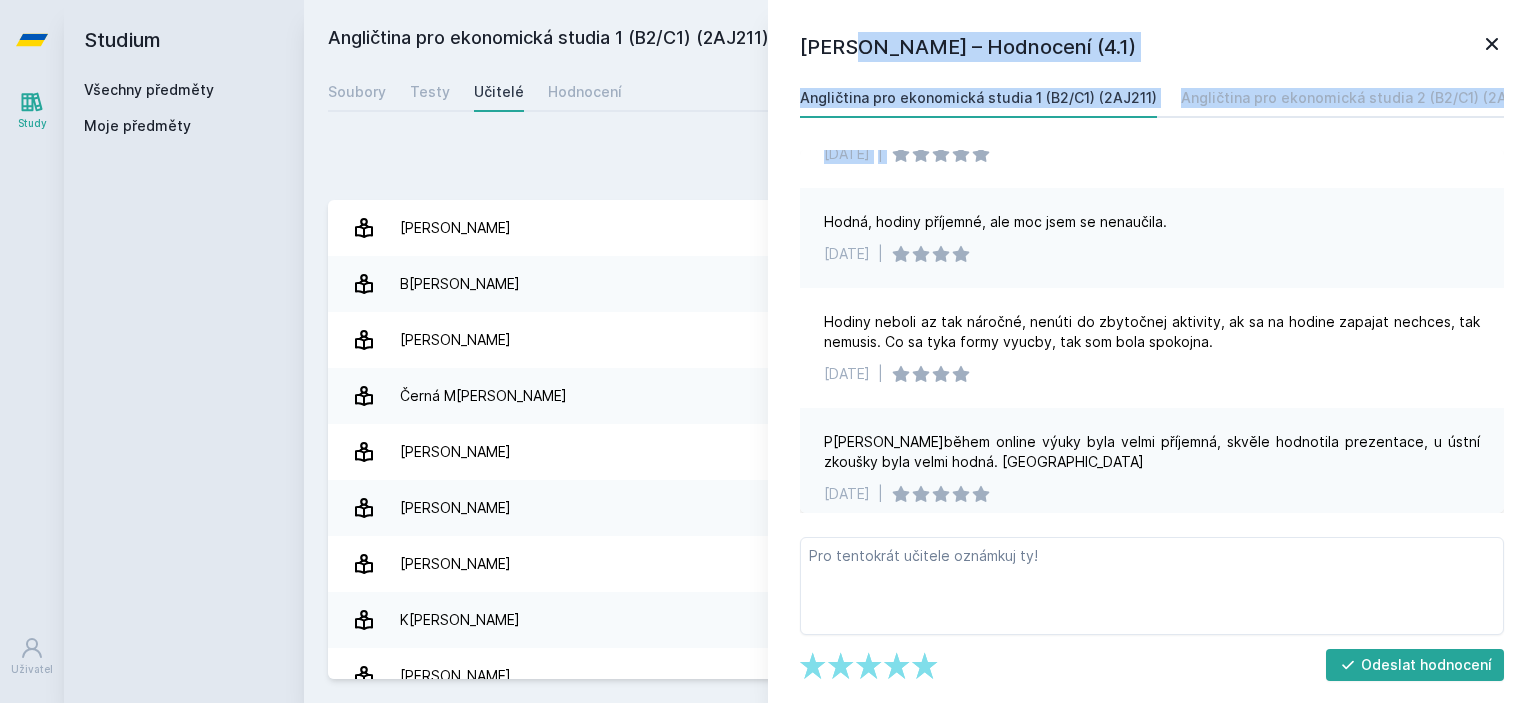 scroll, scrollTop: 440, scrollLeft: 0, axis: vertical 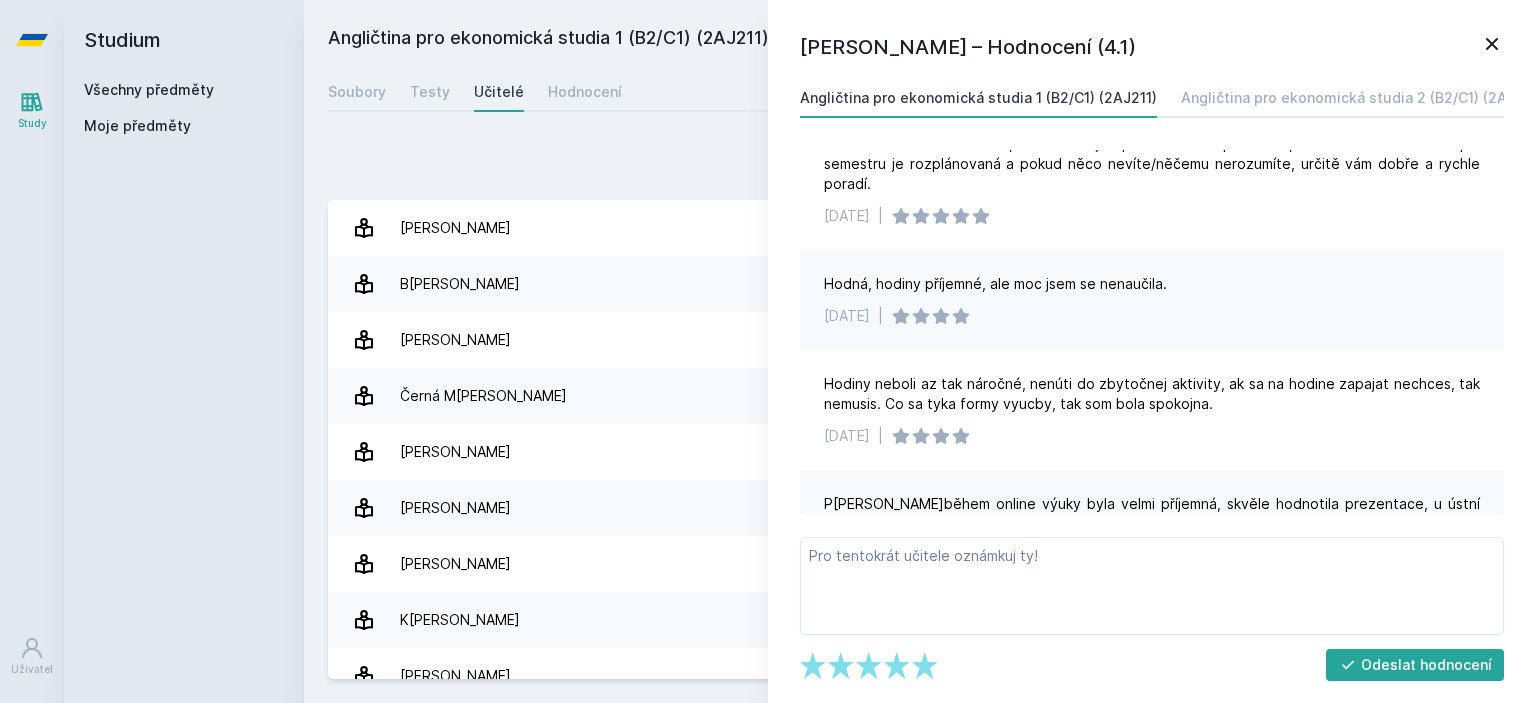 click on "Hodná, hodiny příjemné, ale moc jsem se nenaučila.   [DATE]   |" at bounding box center [1152, 300] 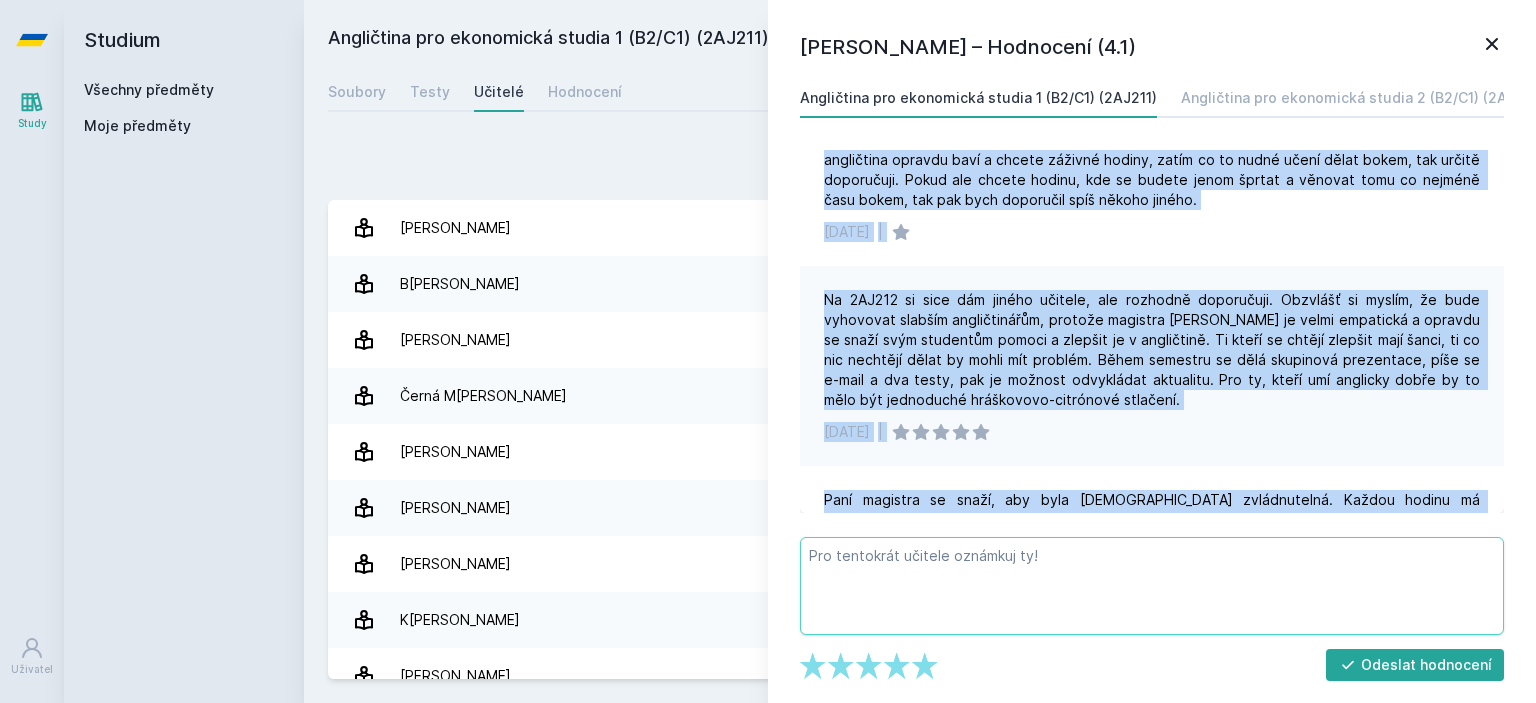 scroll, scrollTop: 2536, scrollLeft: 0, axis: vertical 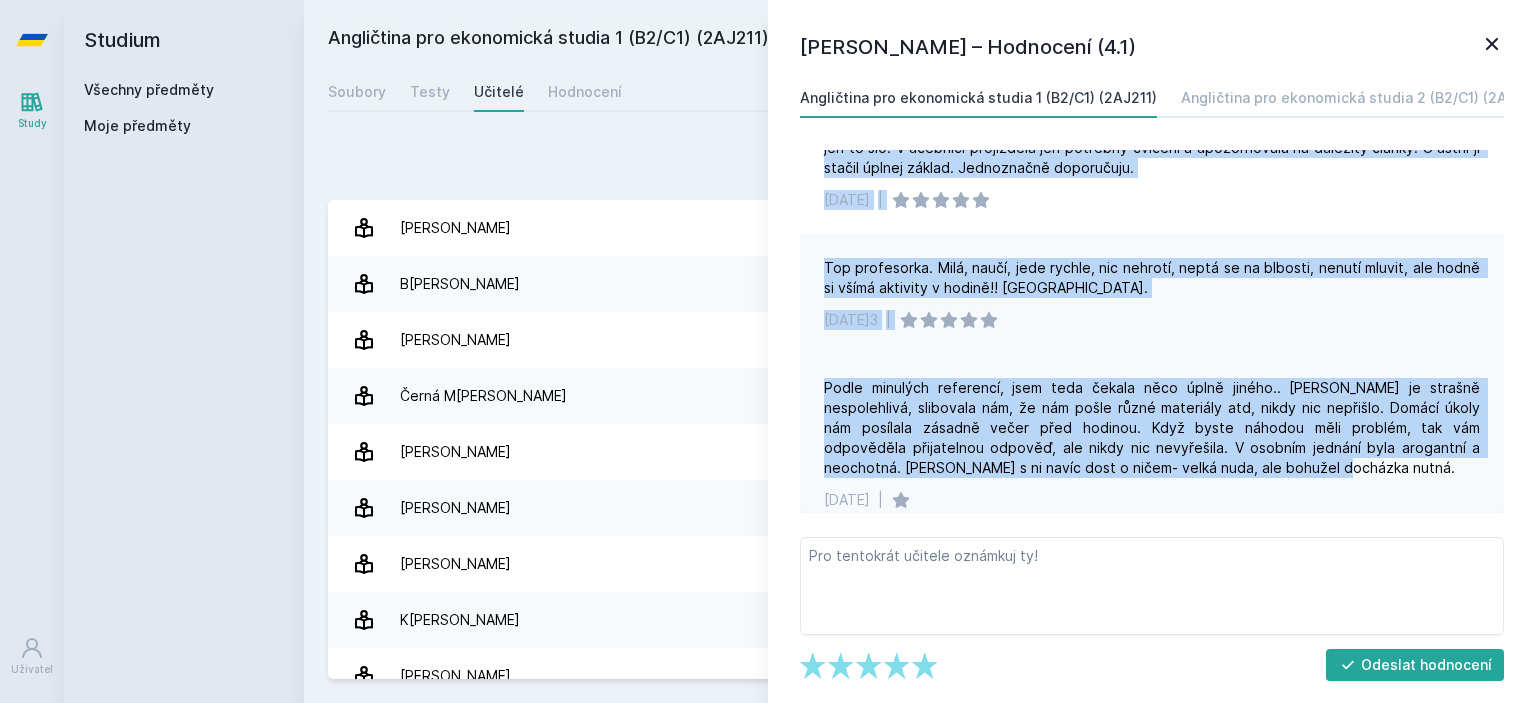 drag, startPoint x: 824, startPoint y: 255, endPoint x: 1252, endPoint y: 451, distance: 470.74408 